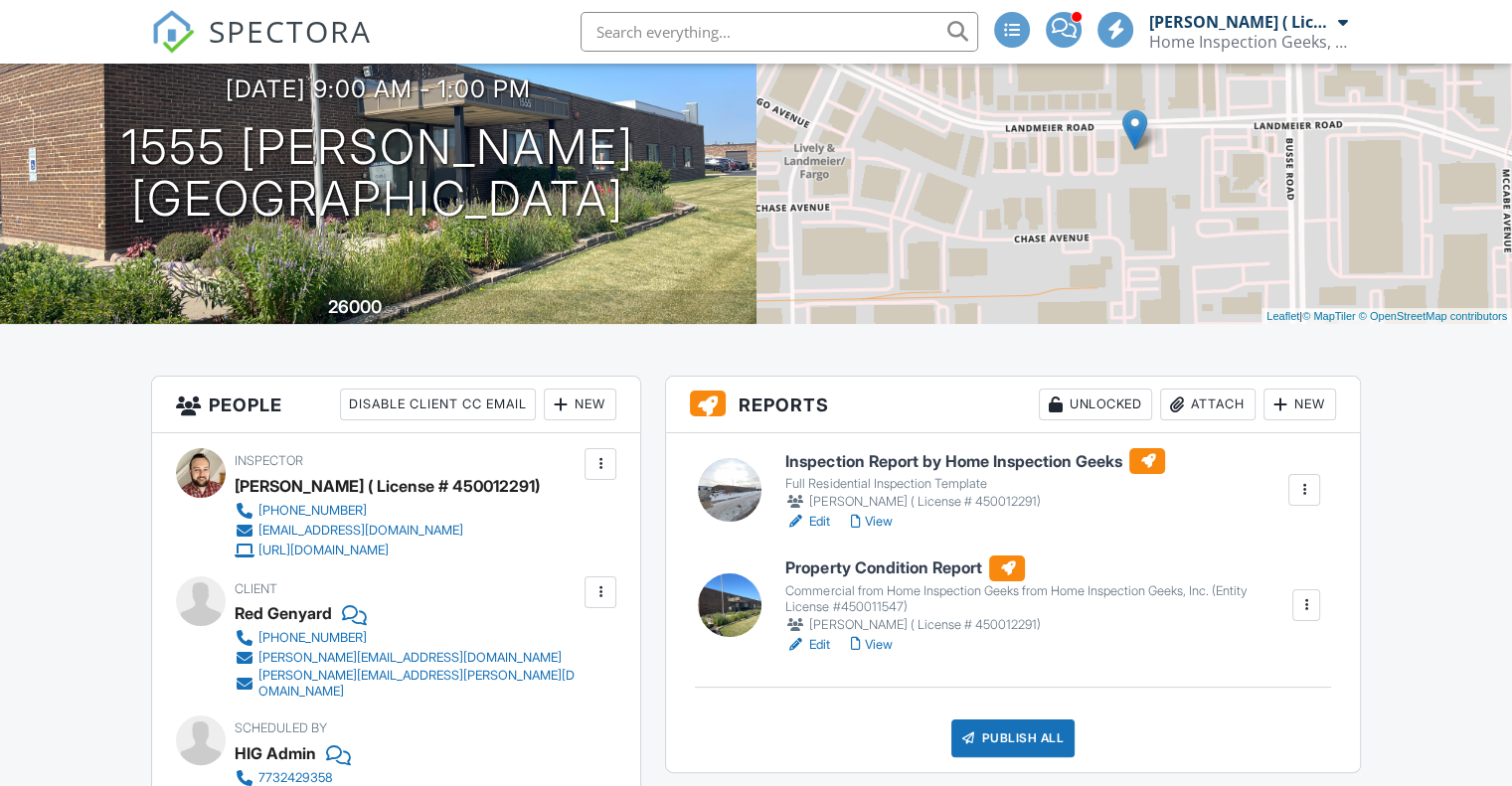 scroll, scrollTop: 207, scrollLeft: 0, axis: vertical 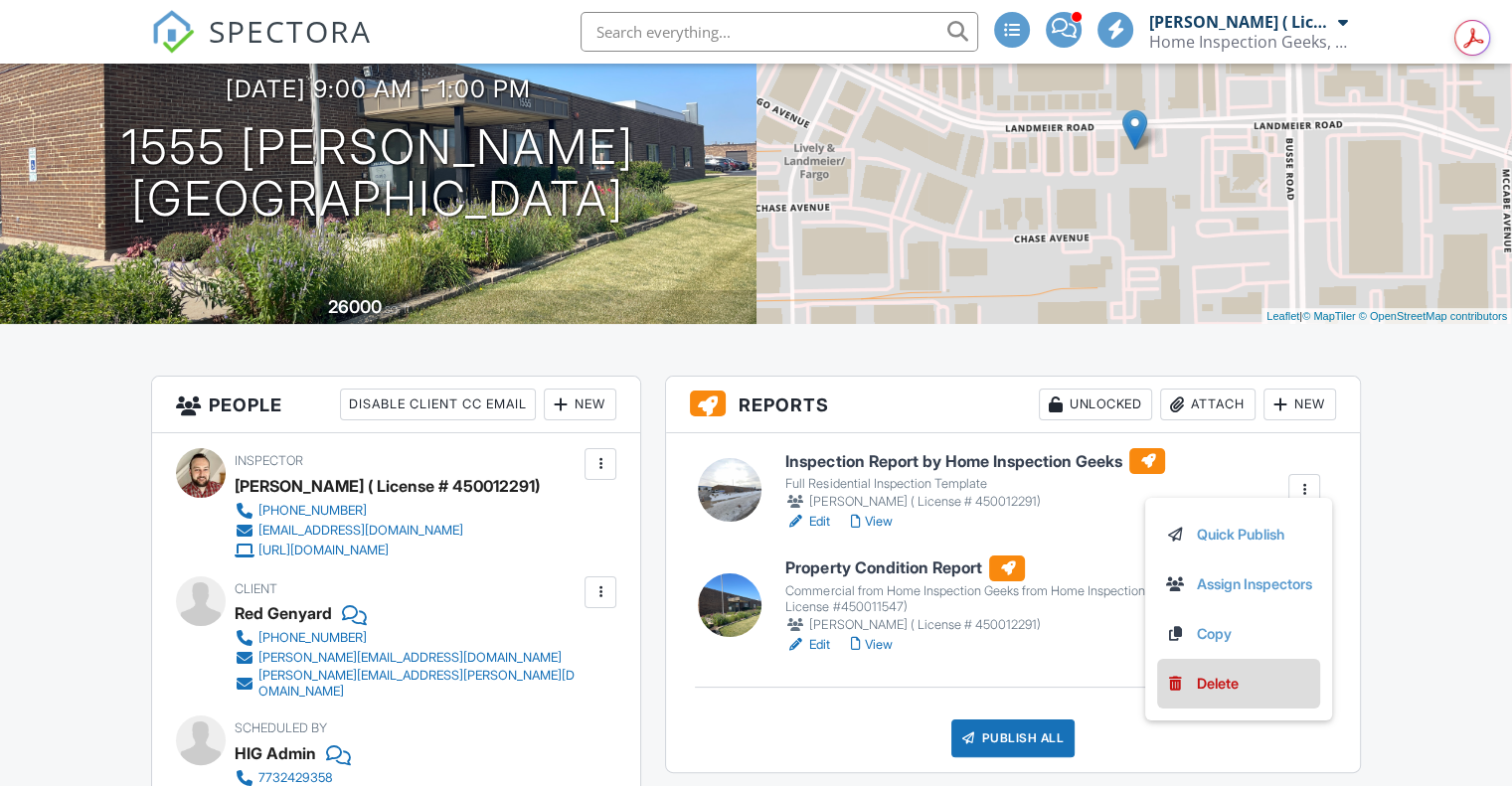 click on "Quick Publish
Assign Inspectors
Copy
[GEOGRAPHIC_DATA]" at bounding box center [1239, 609] 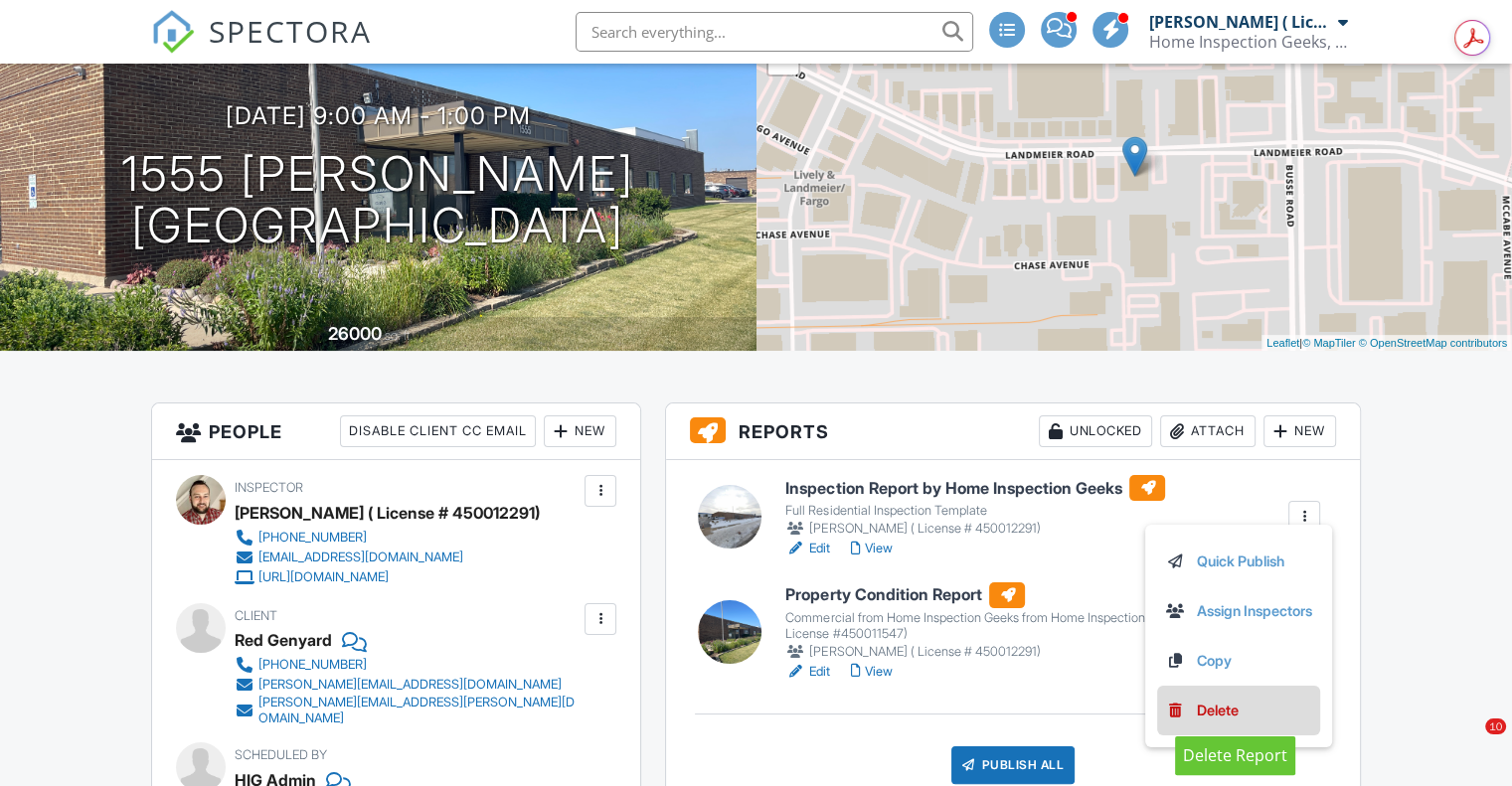 click on "Delete" at bounding box center (1218, 710) 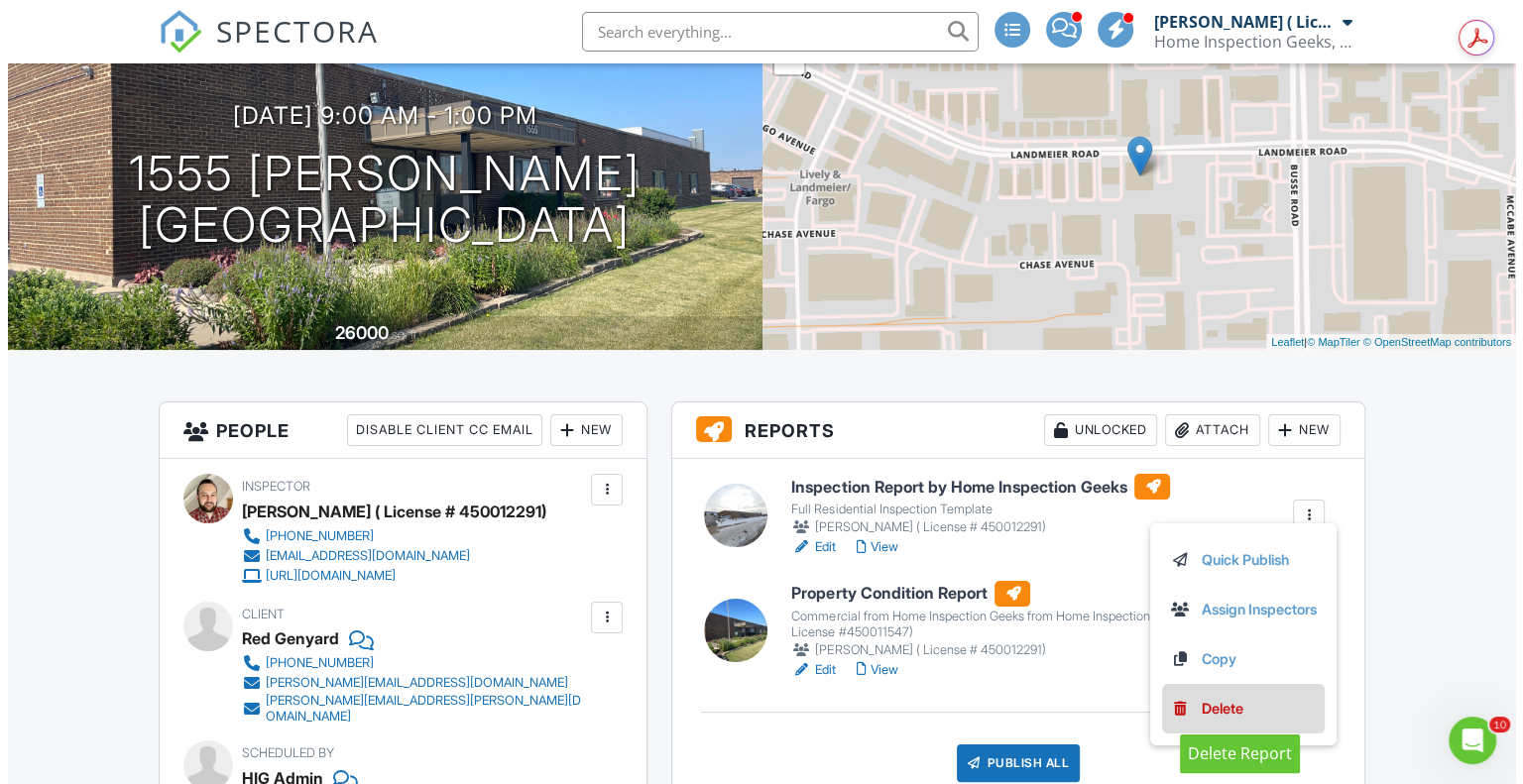 scroll, scrollTop: 0, scrollLeft: 0, axis: both 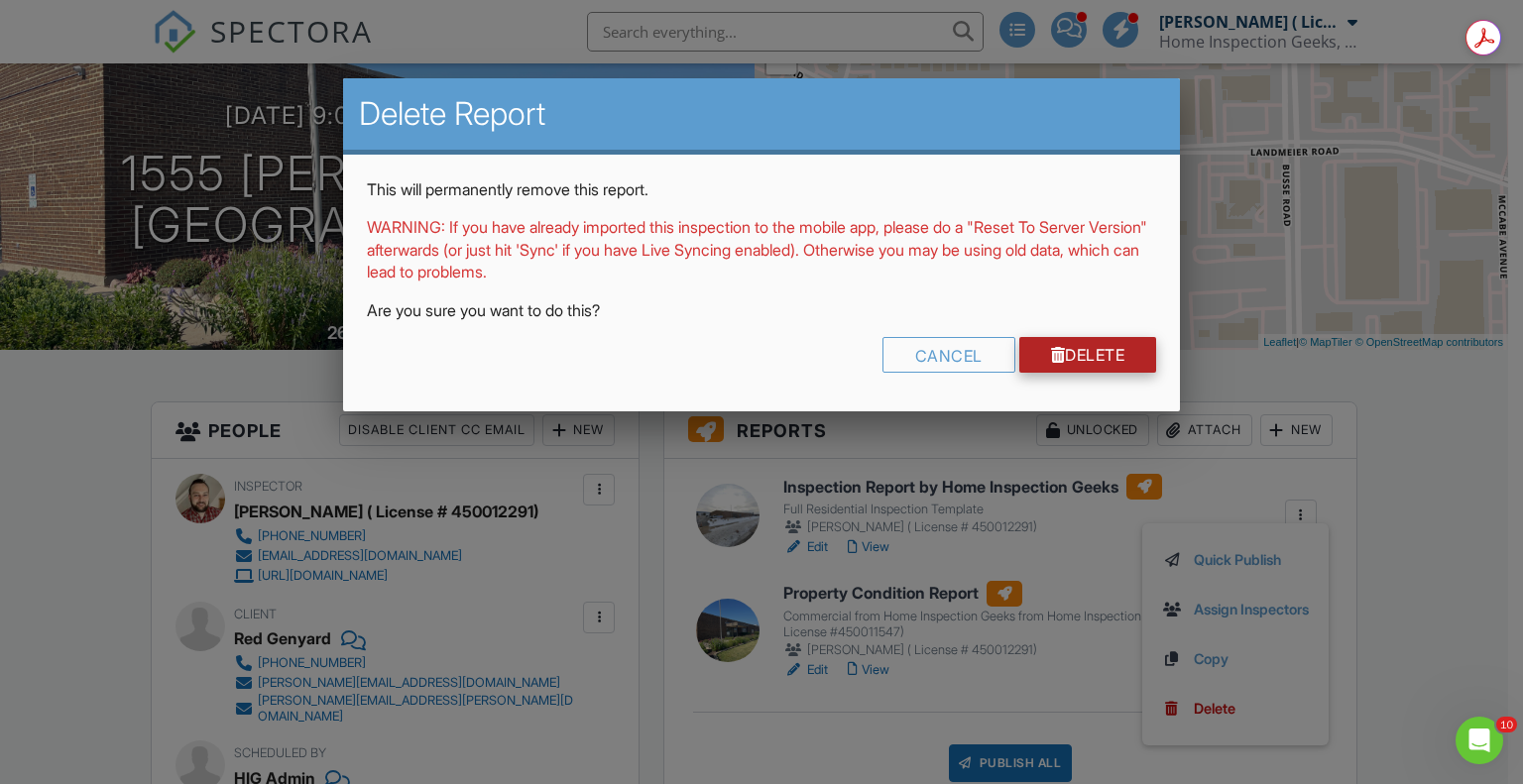 click on "Delete" at bounding box center (1088, 355) 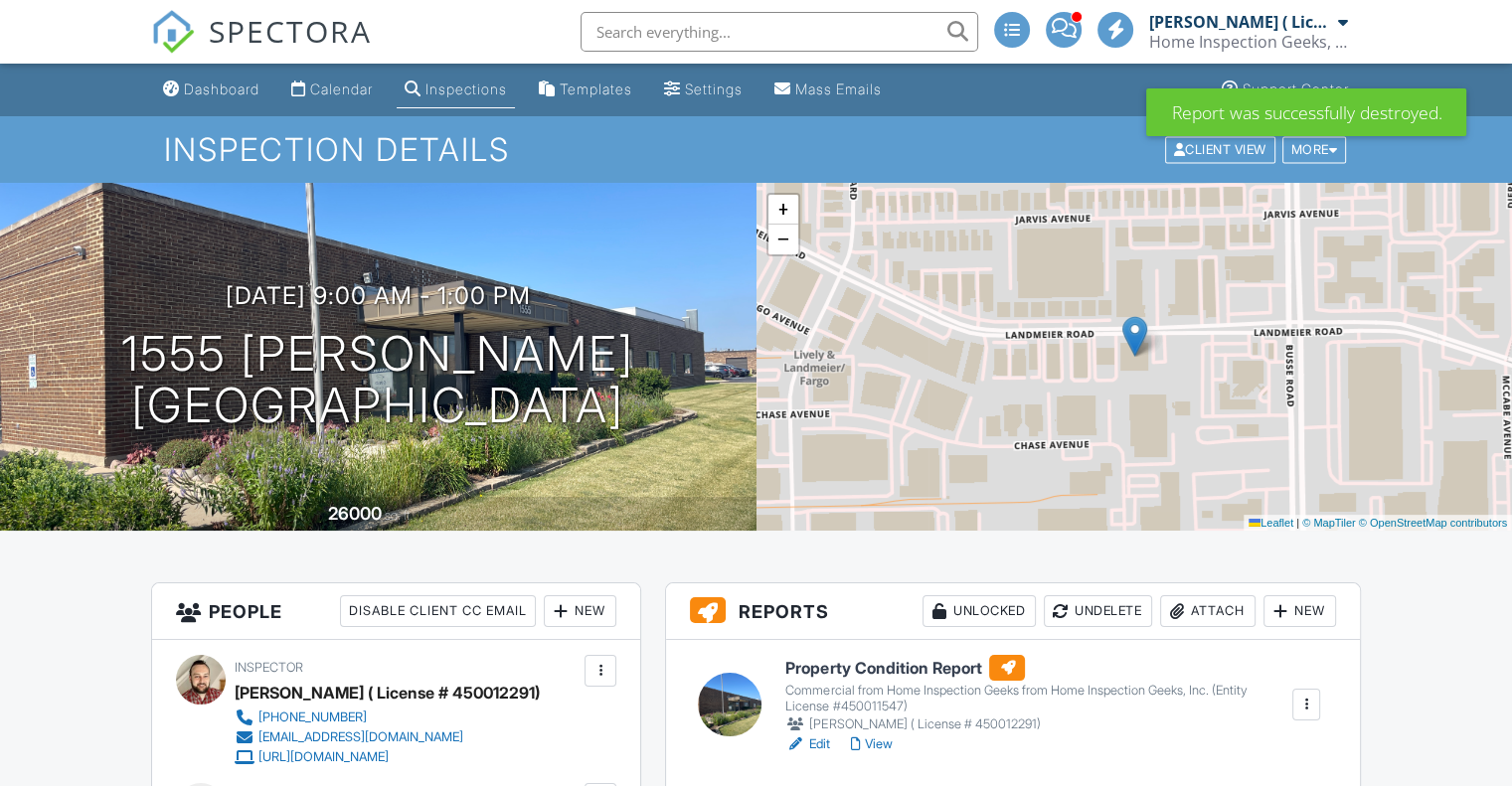scroll, scrollTop: 170, scrollLeft: 0, axis: vertical 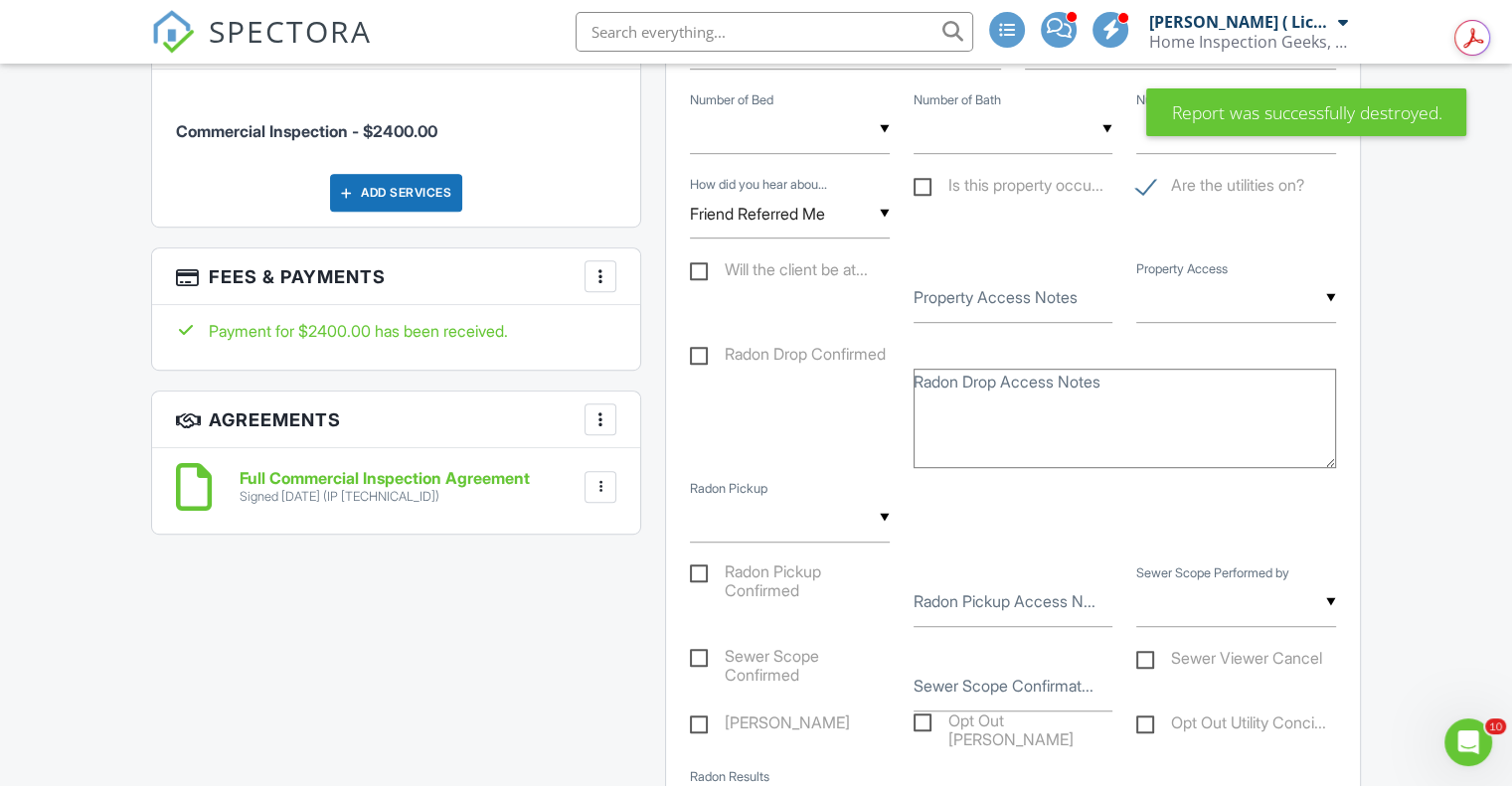 click on "Full Commercial Inspection Agreement" at bounding box center (385, 479) 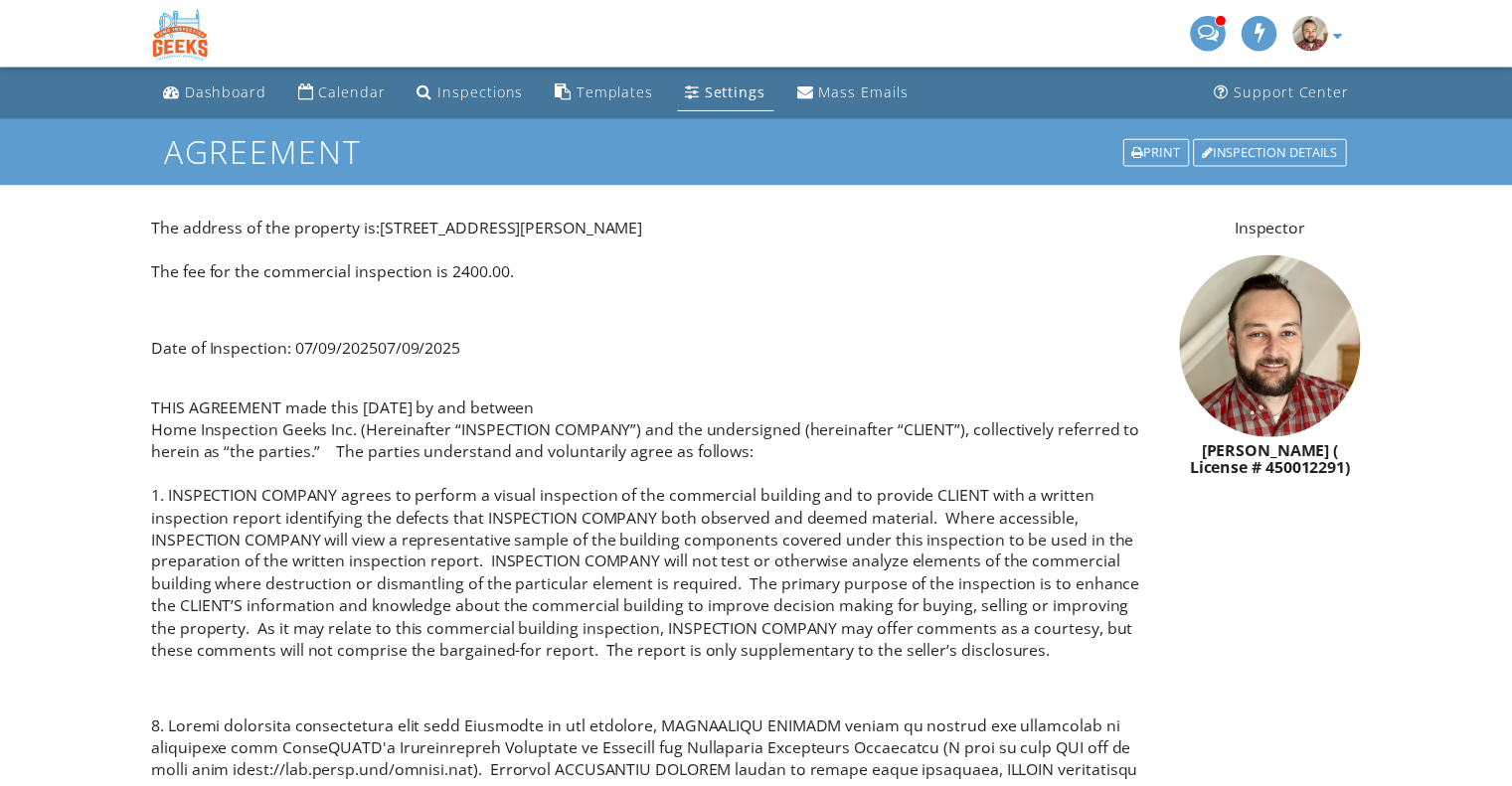 scroll, scrollTop: 0, scrollLeft: 0, axis: both 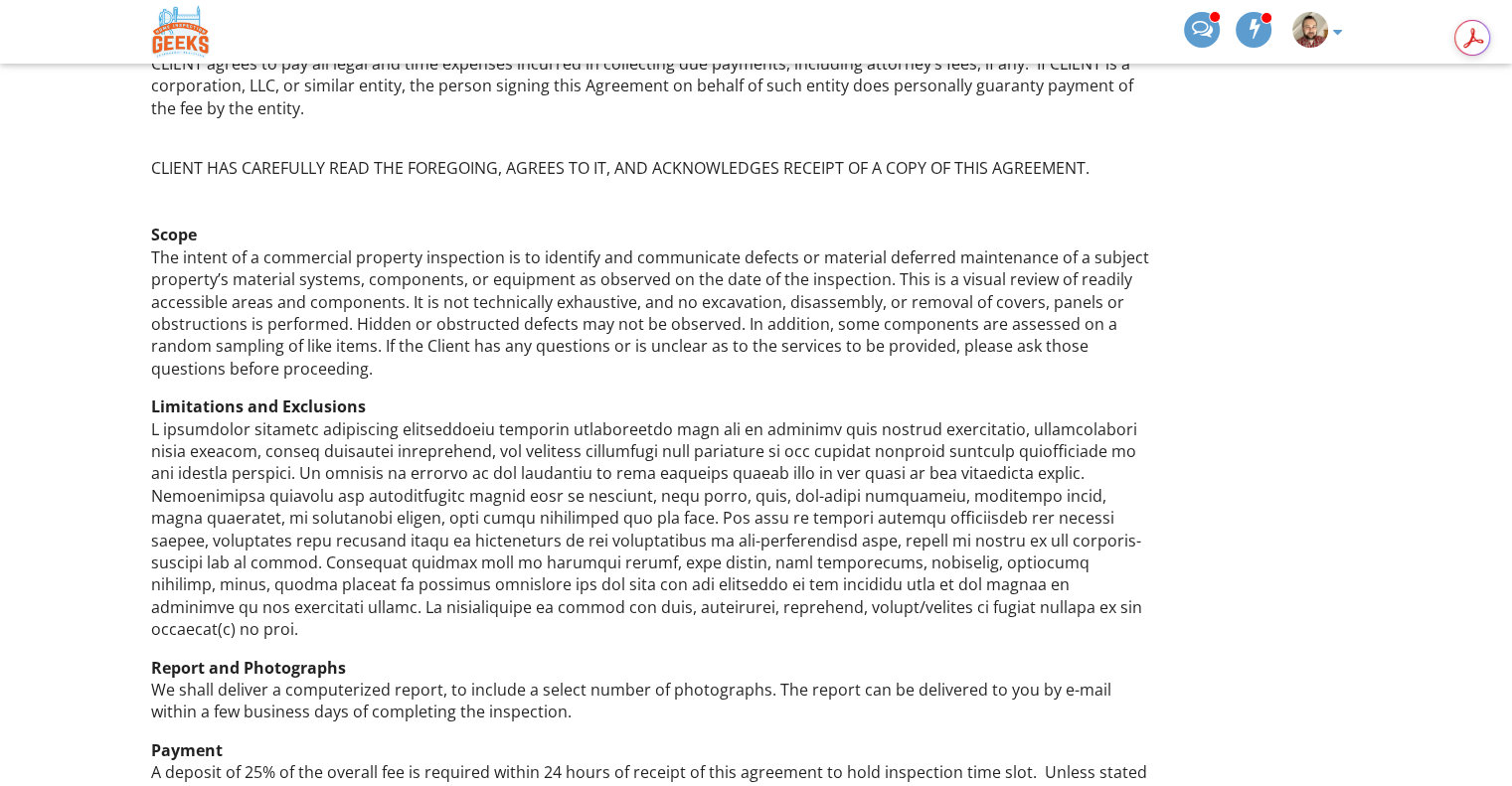 click on "CLIENT HAS CAREFULLY READ THE FOREGOING, AGREES TO IT, AND ACKNOWLEDGES RECEIPT OF A COPY OF THIS AGREEMENT. Scope The intent of a commercial property inspection is to identify and communicate defects or material deferred maintenance of a subject property’s material systems, components, or equipment as observed on the date of the inspection. This is a visual review of readily accessible areas and components. It is not technically exhaustive, and no excavation, disassembly, or removal of covers, panels or obstructions is performed. Hidden or obstructed defects may not be observed. In addition, some components are assessed on a random sampling of like items. If the Client has any questions or is unclear as to the services to be provided, please ask those questions before proceeding." at bounding box center (653, 257) 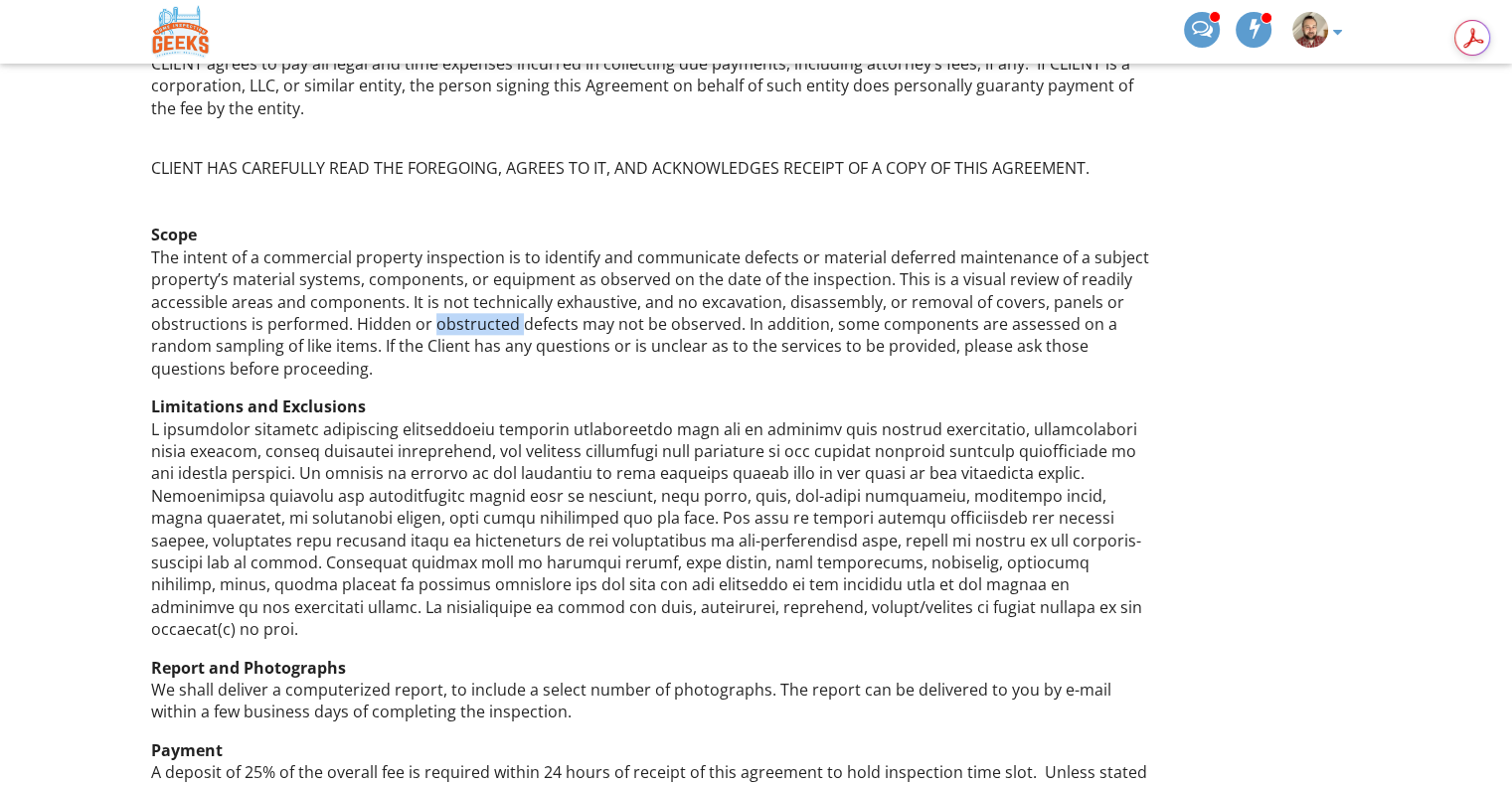 click on "CLIENT HAS CAREFULLY READ THE FOREGOING, AGREES TO IT, AND ACKNOWLEDGES RECEIPT OF A COPY OF THIS AGREEMENT. Scope The intent of a commercial property inspection is to identify and communicate defects or material deferred maintenance of a subject property’s material systems, components, or equipment as observed on the date of the inspection. This is a visual review of readily accessible areas and components. It is not technically exhaustive, and no excavation, disassembly, or removal of covers, panels or obstructions is performed. Hidden or obstructed defects may not be observed. In addition, some components are assessed on a random sampling of like items. If the Client has any questions or is unclear as to the services to be provided, please ask those questions before proceeding." at bounding box center (653, 257) 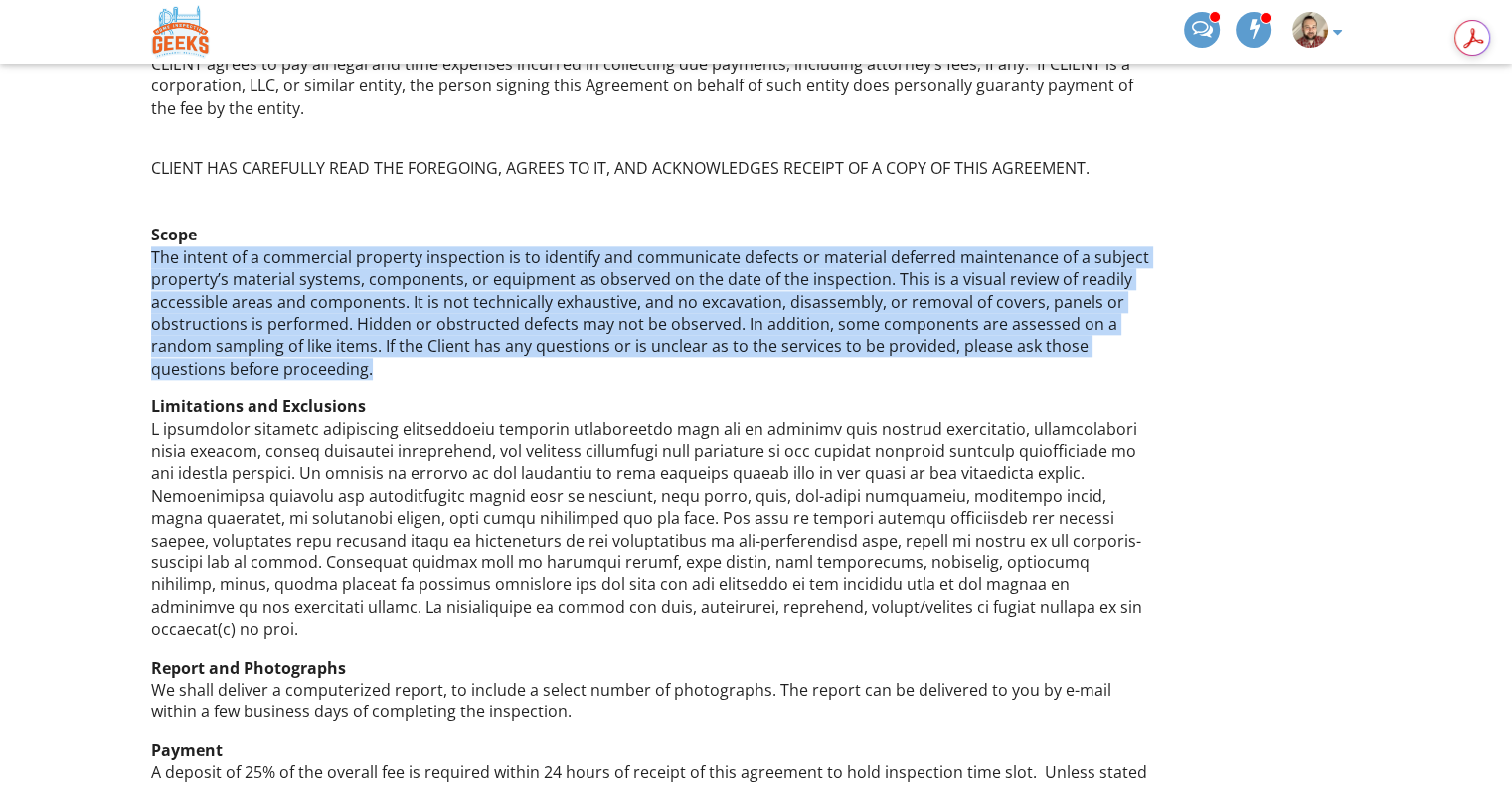 click on "CLIENT HAS CAREFULLY READ THE FOREGOING, AGREES TO IT, AND ACKNOWLEDGES RECEIPT OF A COPY OF THIS AGREEMENT. Scope The intent of a commercial property inspection is to identify and communicate defects or material deferred maintenance of a subject property’s material systems, components, or equipment as observed on the date of the inspection. This is a visual review of readily accessible areas and components. It is not technically exhaustive, and no excavation, disassembly, or removal of covers, panels or obstructions is performed. Hidden or obstructed defects may not be observed. In addition, some components are assessed on a random sampling of like items. If the Client has any questions or is unclear as to the services to be provided, please ask those questions before proceeding." at bounding box center (653, 257) 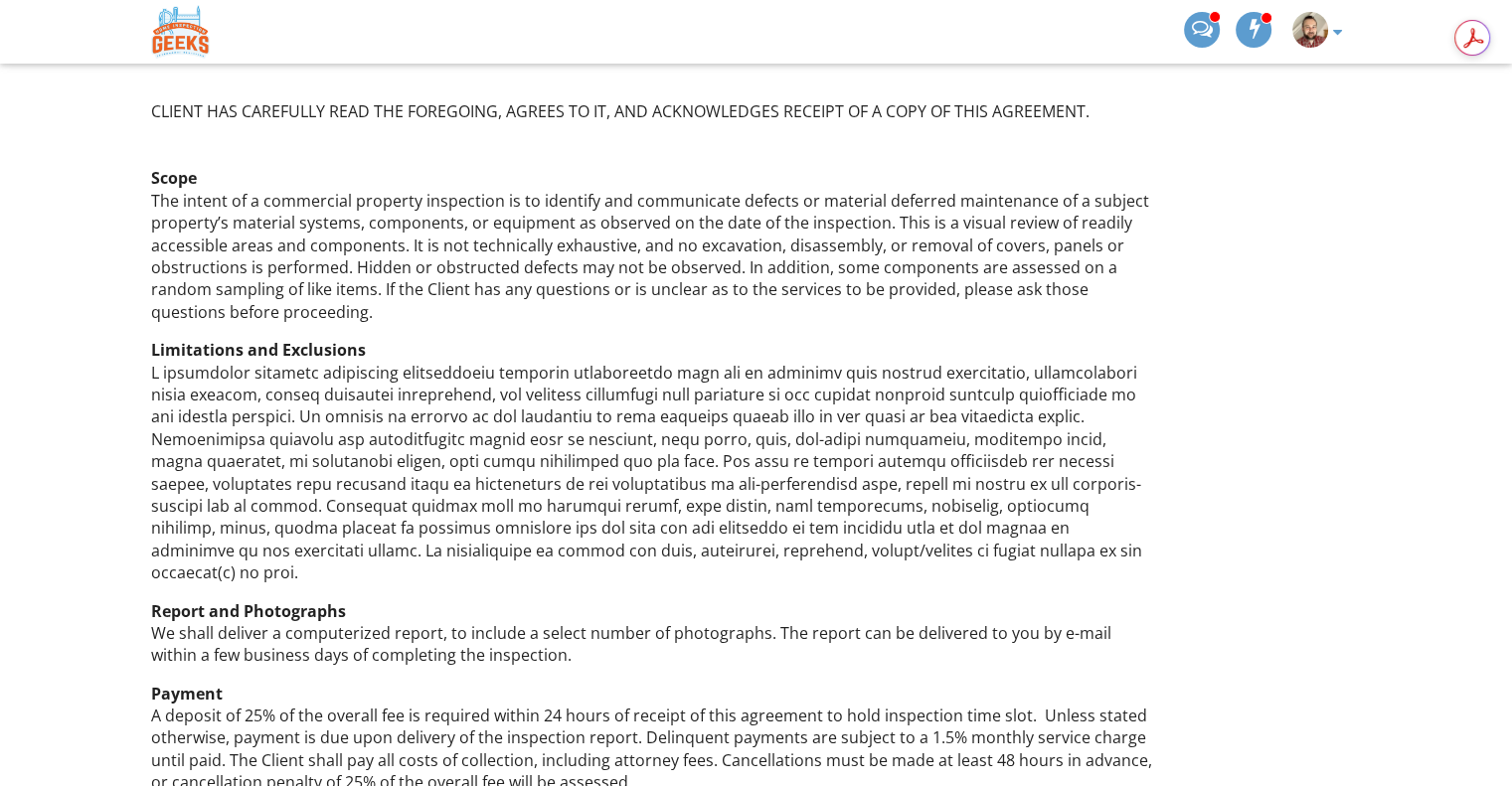 scroll, scrollTop: 2274, scrollLeft: 0, axis: vertical 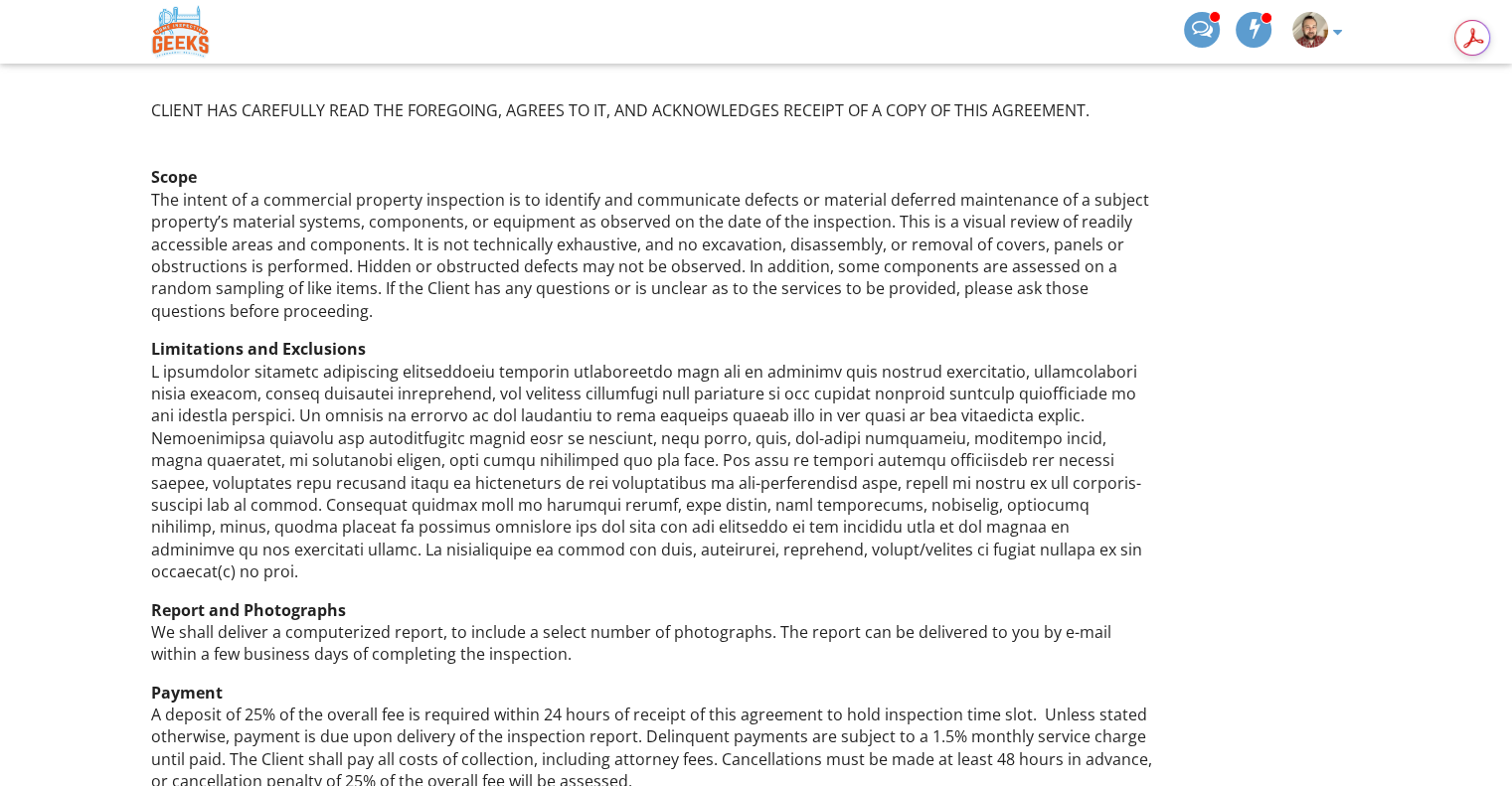 click on "Limitations and Exclusions" at bounding box center (653, 460) 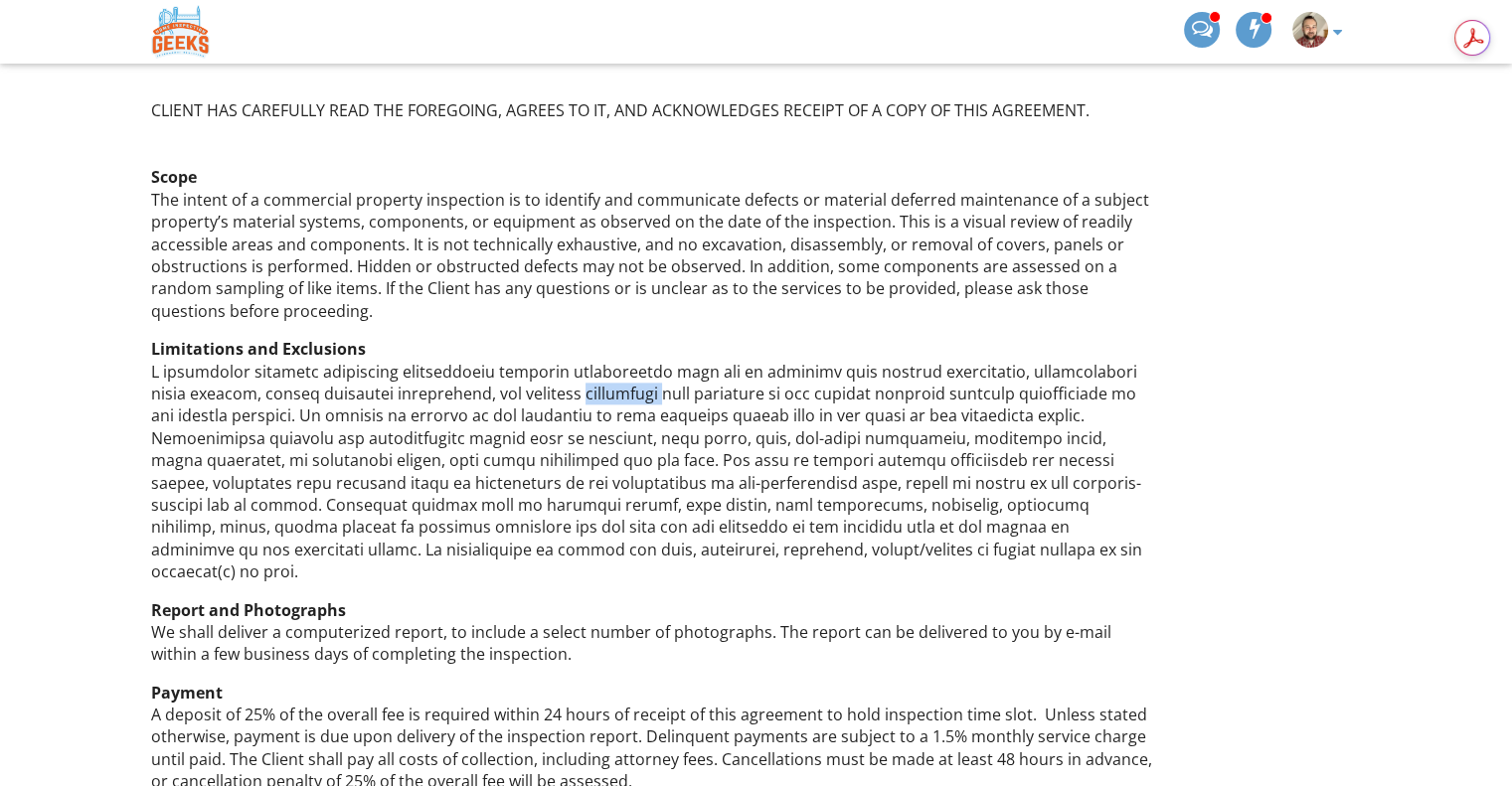 click on "Limitations and Exclusions" at bounding box center (653, 460) 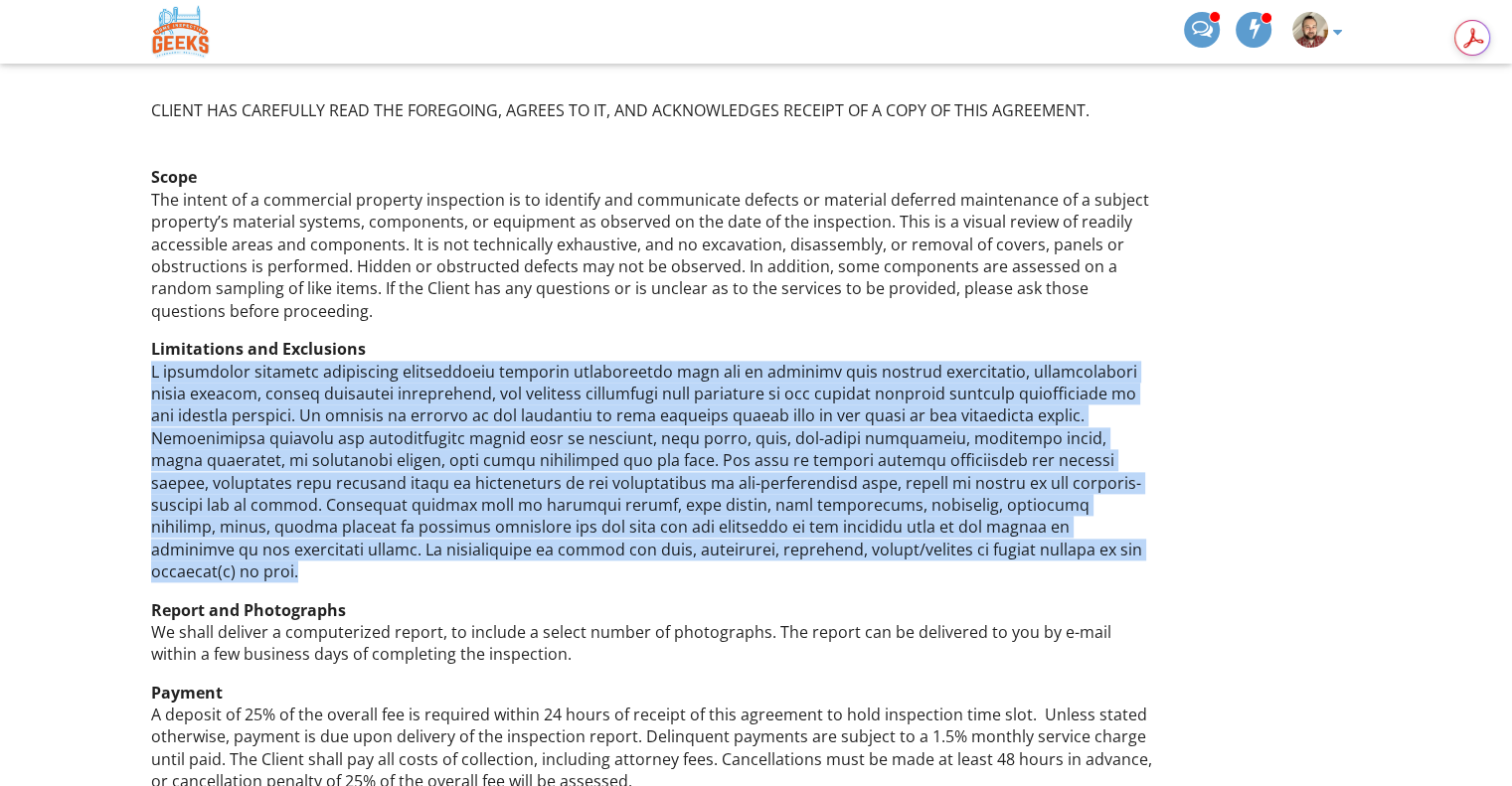 click on "Limitations and Exclusions" at bounding box center (653, 460) 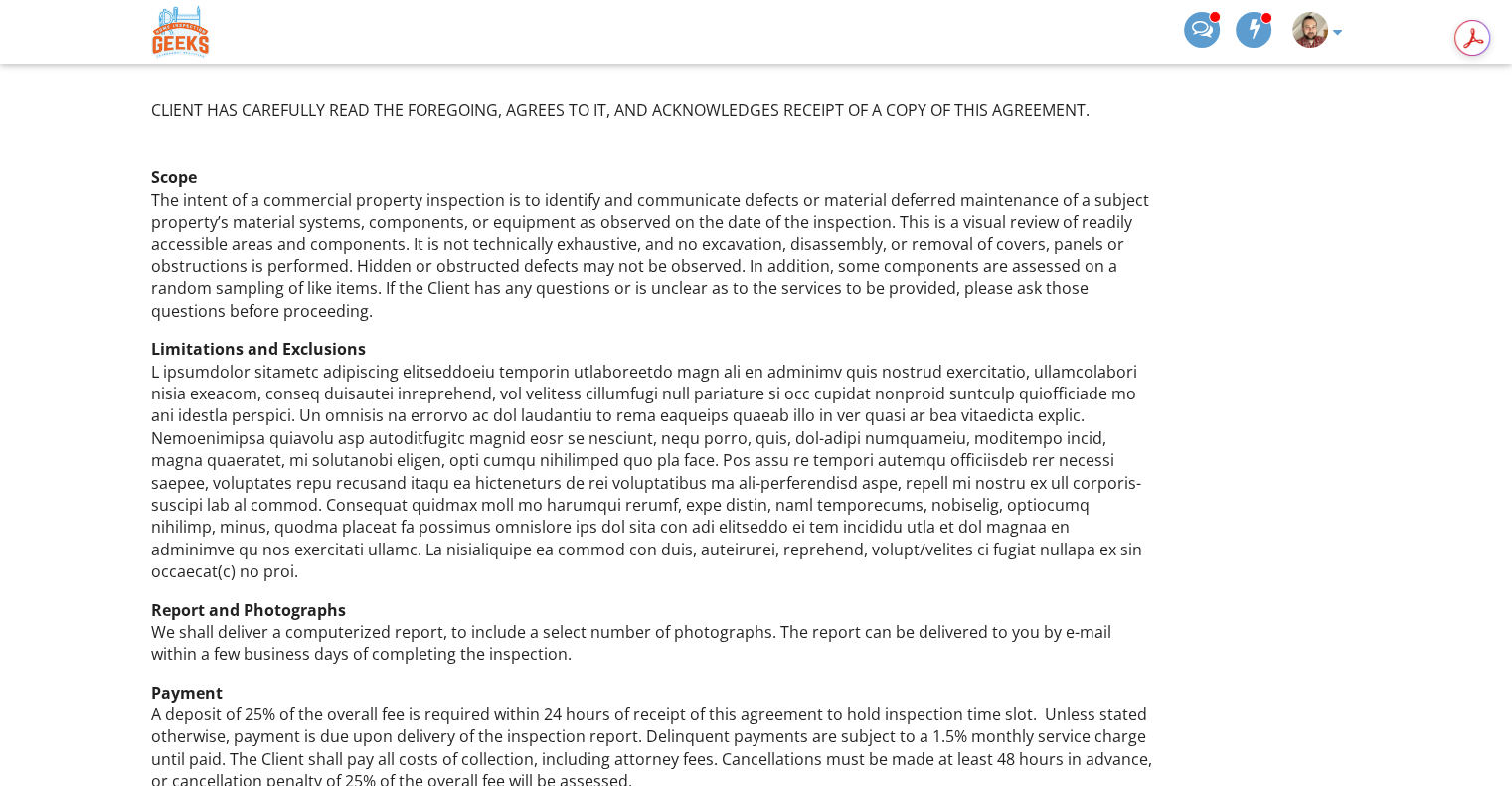 click on "Limitations and Exclusions" at bounding box center [653, 460] 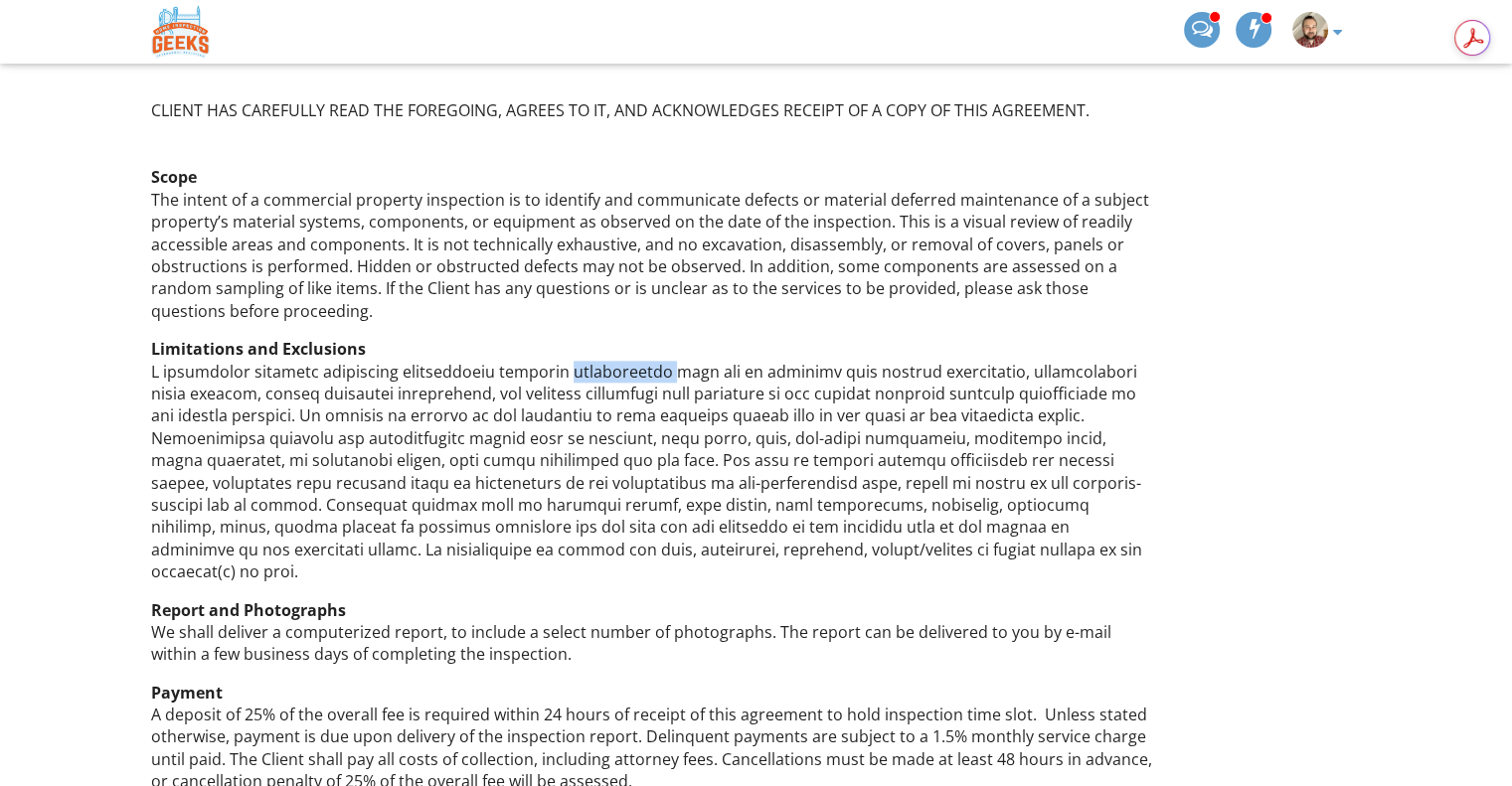 click on "Limitations and Exclusions" at bounding box center [653, 460] 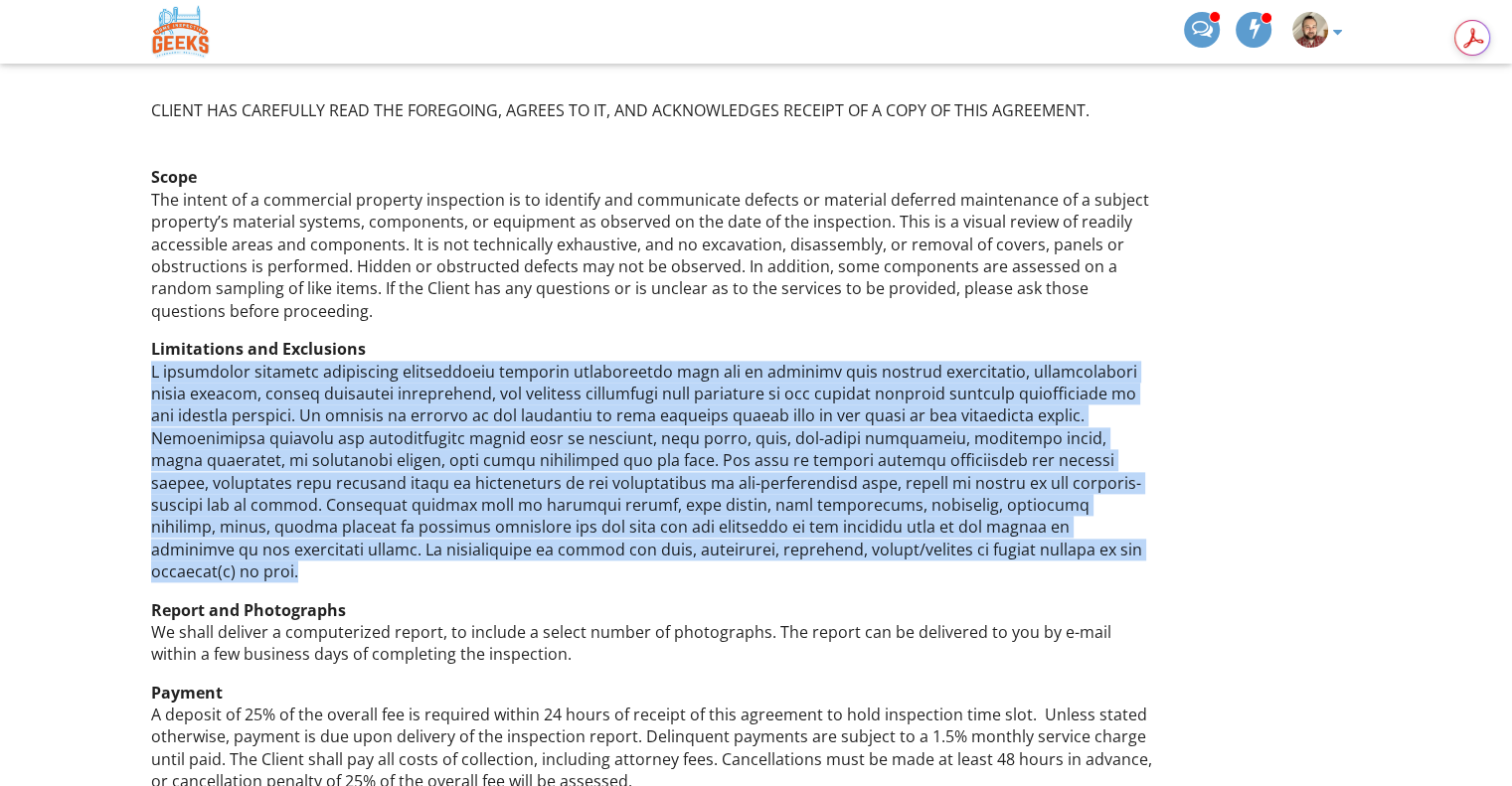 click on "Limitations and Exclusions" at bounding box center (653, 460) 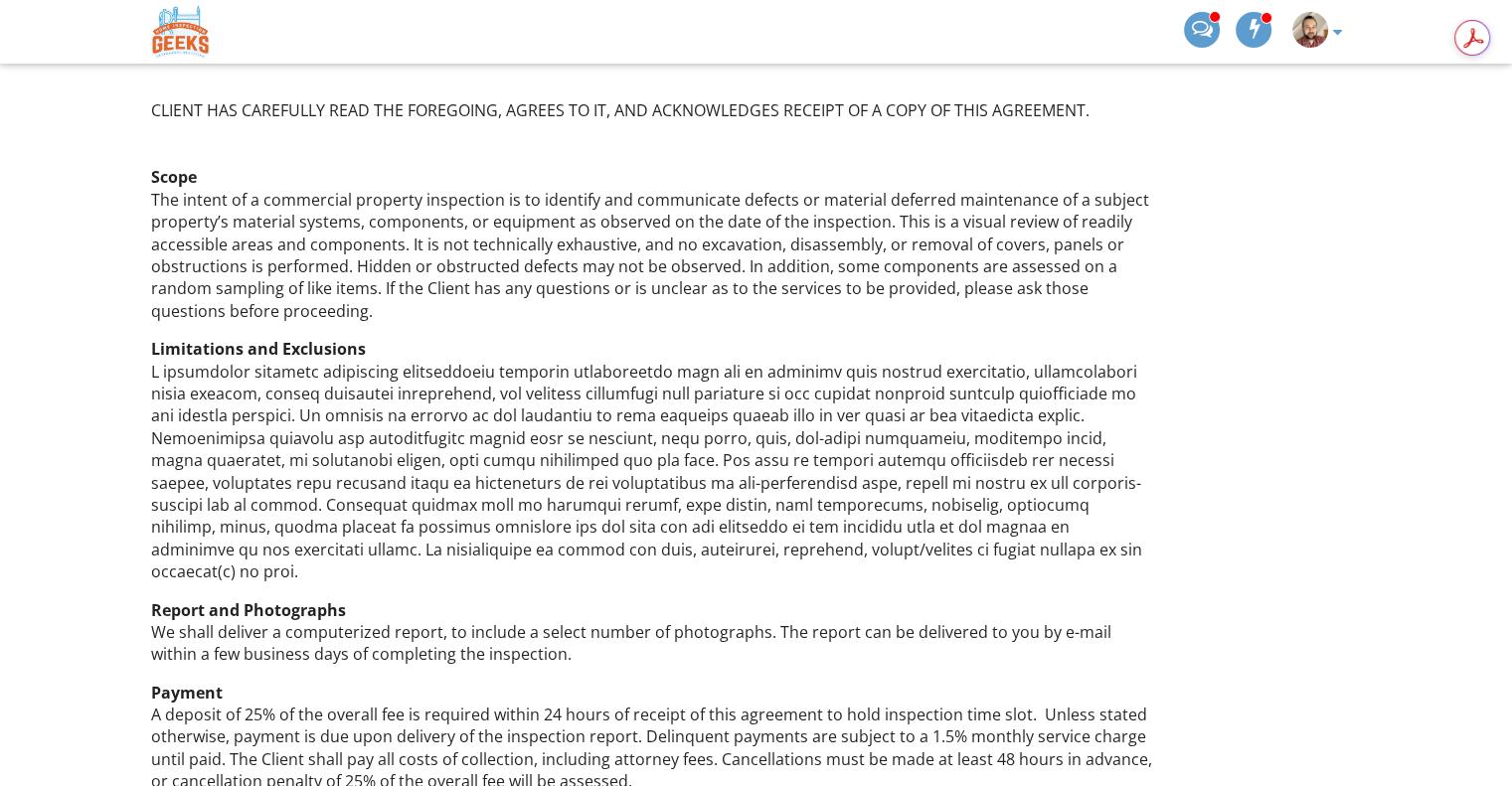 click on "Limitations and Exclusions" at bounding box center (653, 460) 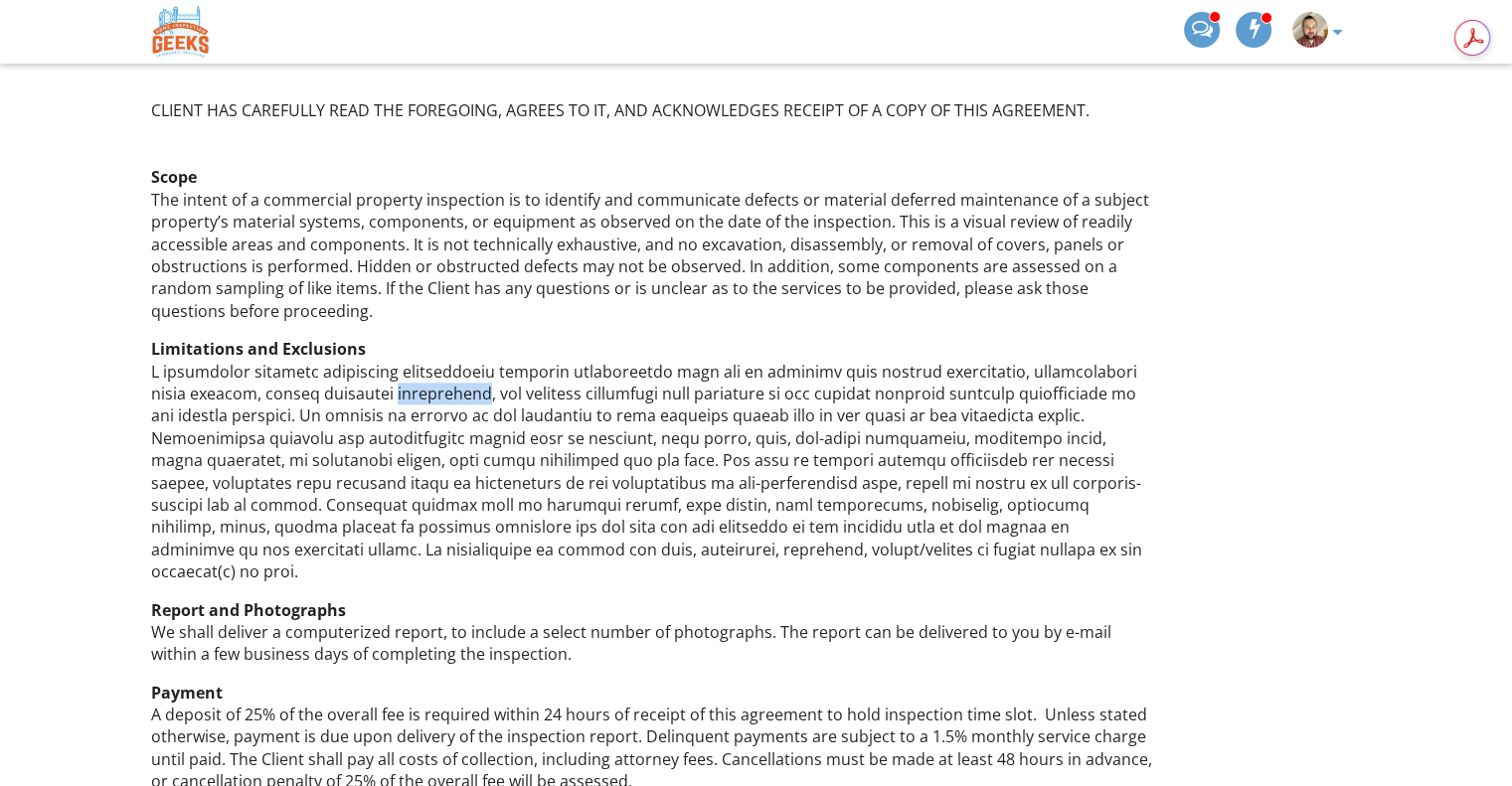 click on "Limitations and Exclusions" at bounding box center [653, 460] 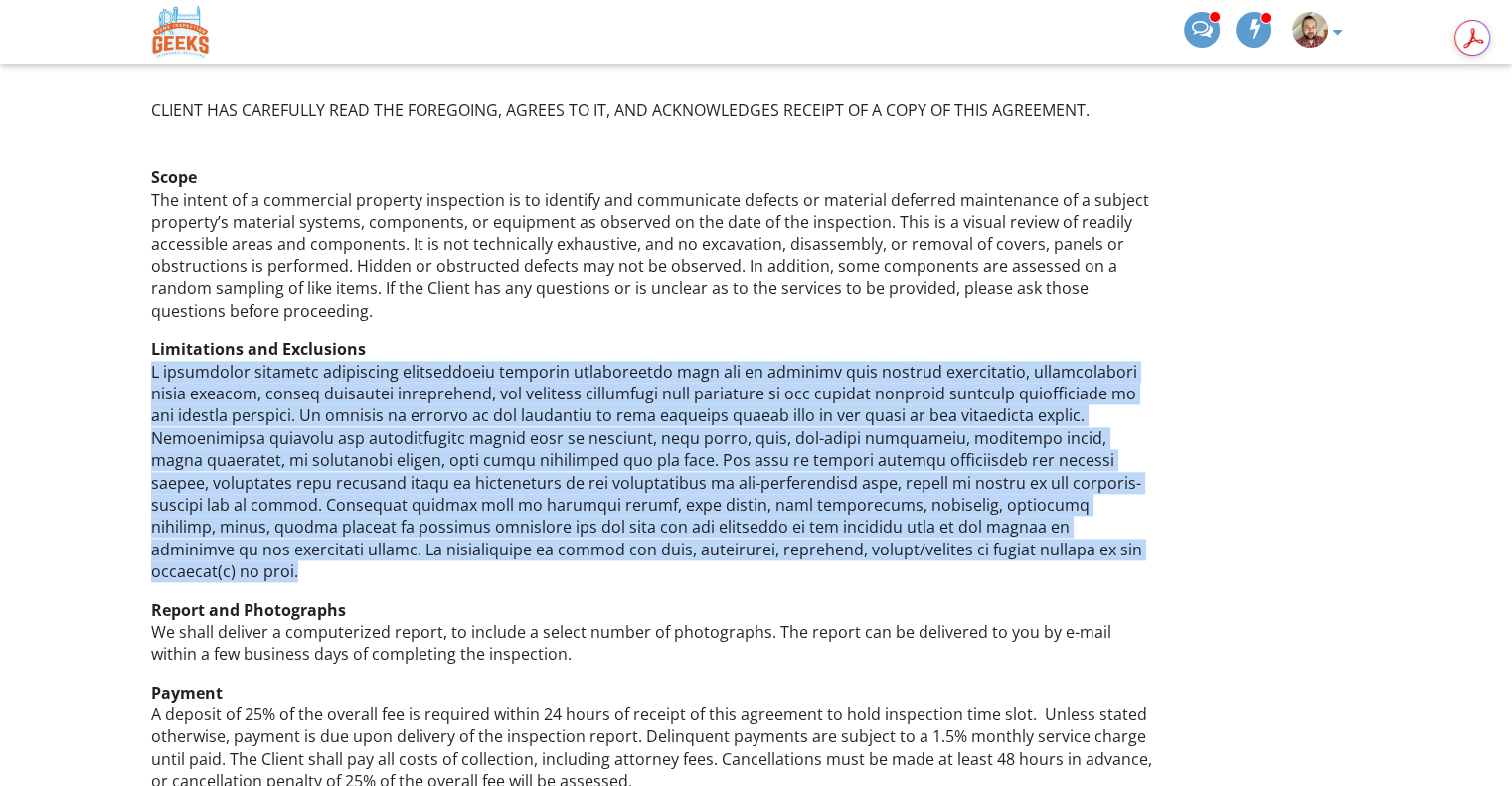 click on "Limitations and Exclusions" at bounding box center (653, 460) 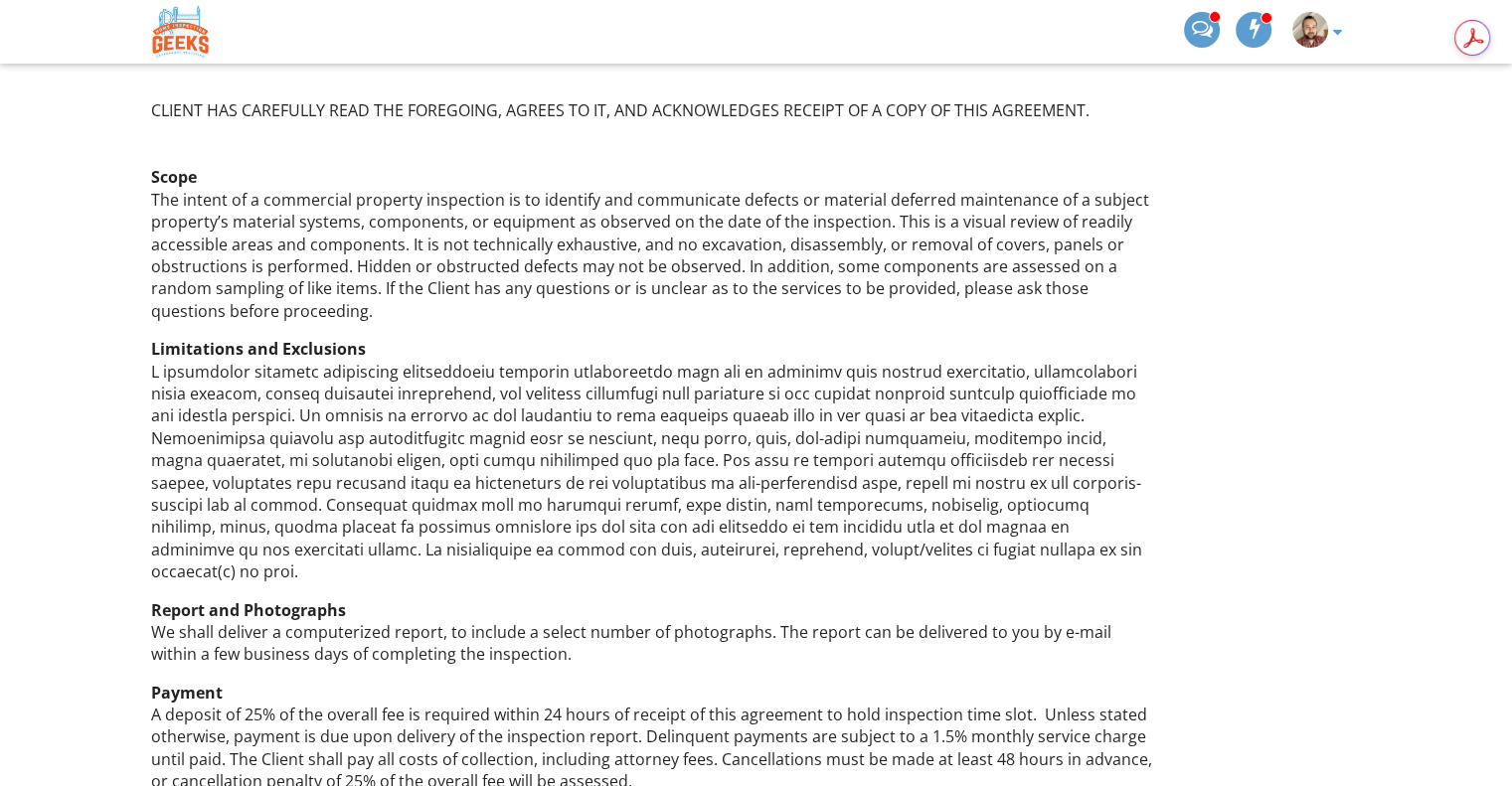 click on "Limitations and Exclusions" at bounding box center [653, 460] 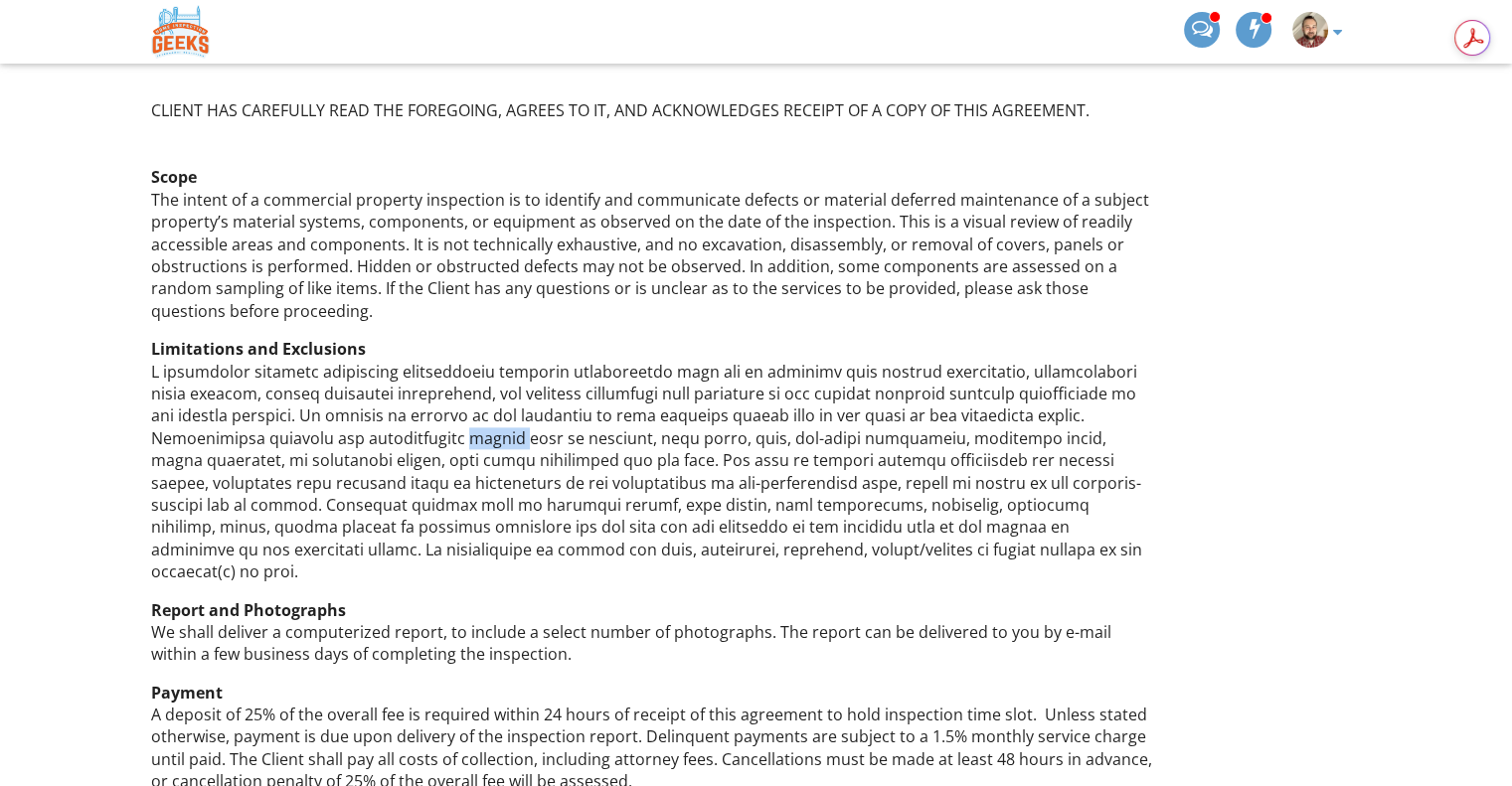 click on "Limitations and Exclusions" at bounding box center (653, 460) 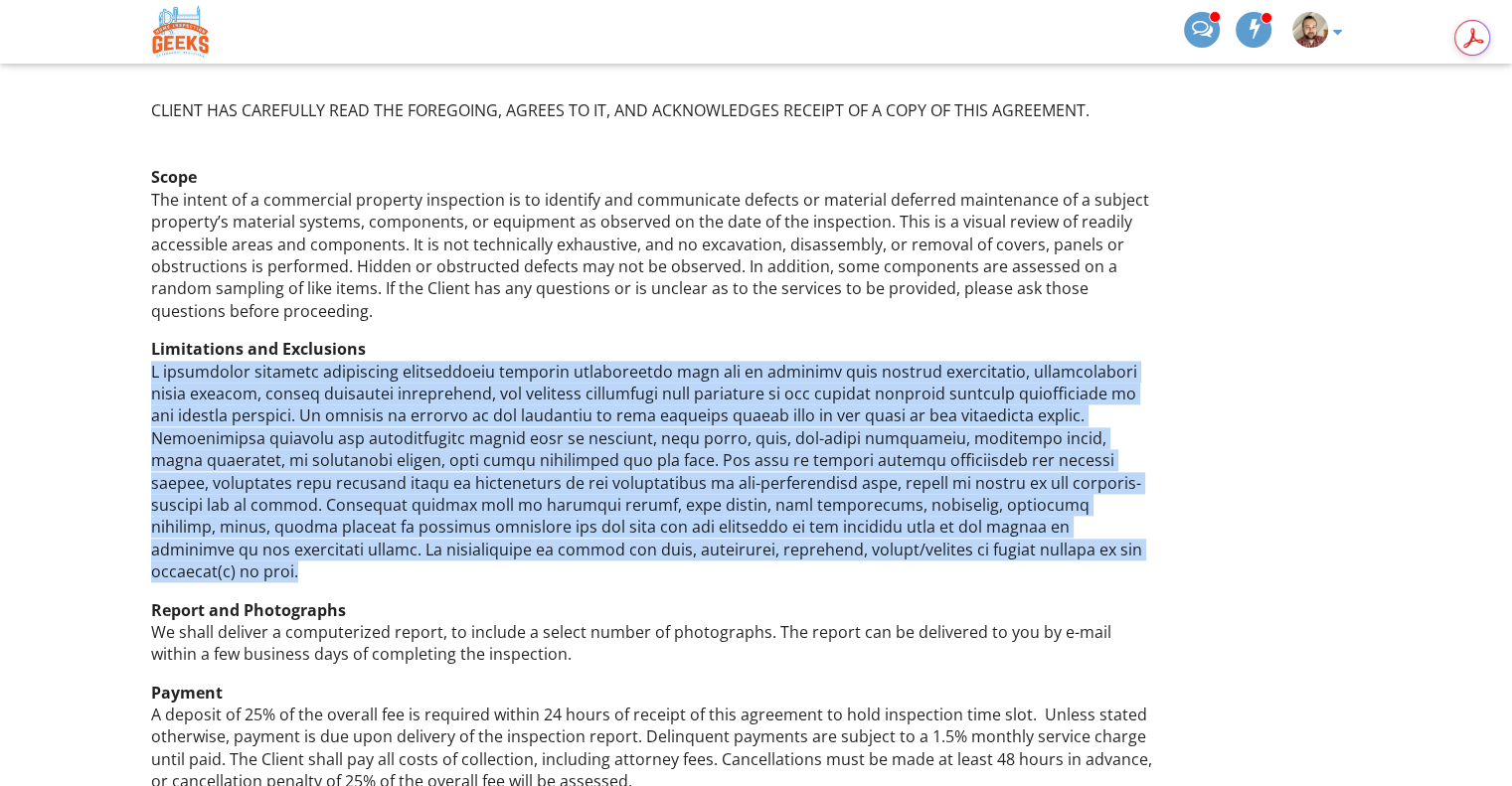 click on "Limitations and Exclusions" at bounding box center (653, 460) 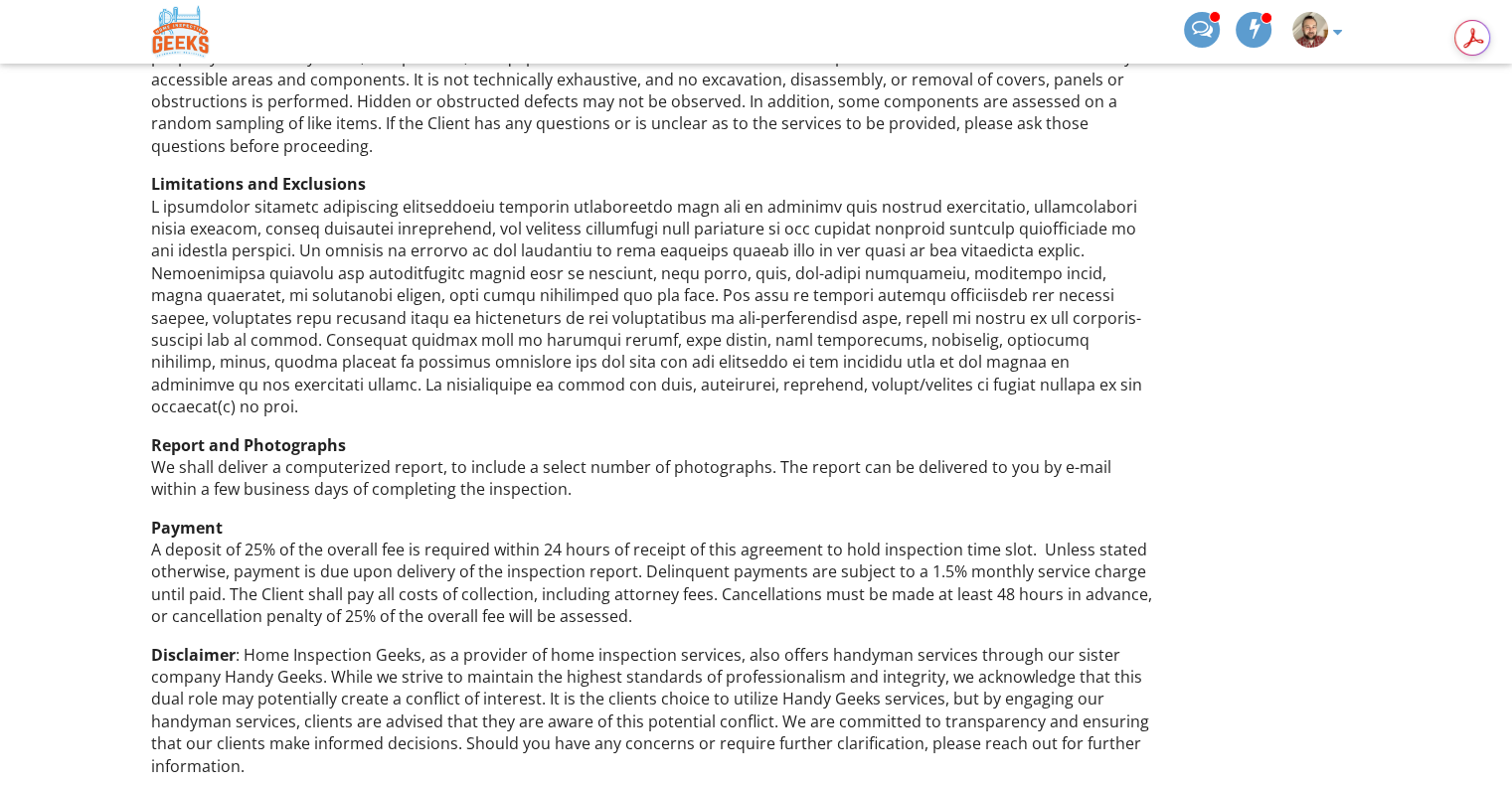 scroll, scrollTop: 2439, scrollLeft: 0, axis: vertical 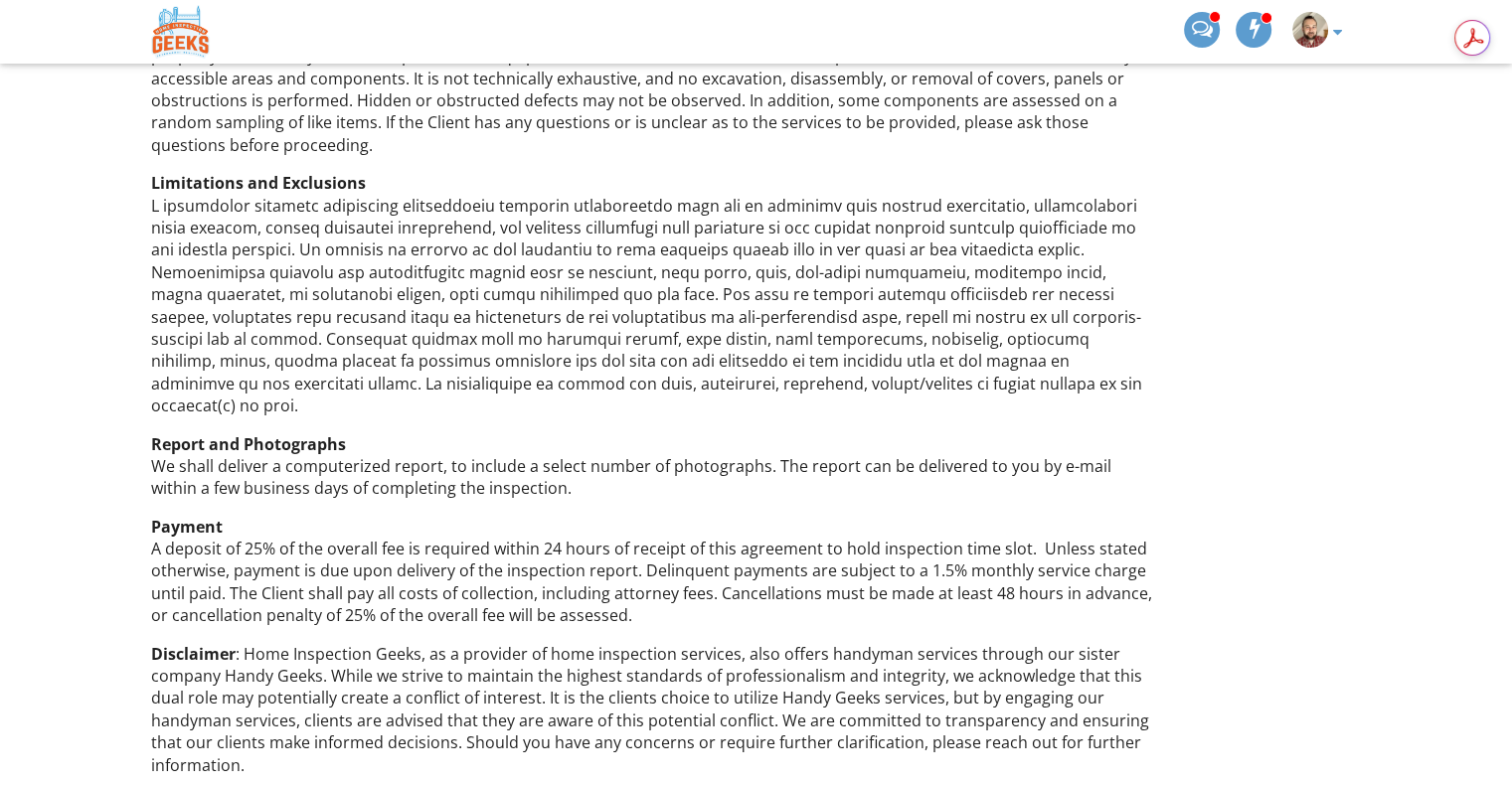 click on "Payment A deposit of 25% of the overall fee is required within 24 hours of receipt of this agreement to hold inspection time slot.  Unless stated otherwise, payment is due upon delivery of the inspection report. Delinquent payments are subject to a 1.5% monthly service charge until paid. The Client shall pay all costs of collection, including attorney fees. Cancellations must be made at least 48 hours in advance, or cancellation penalty of 25% of the overall fee will be assessed." at bounding box center (653, 571) 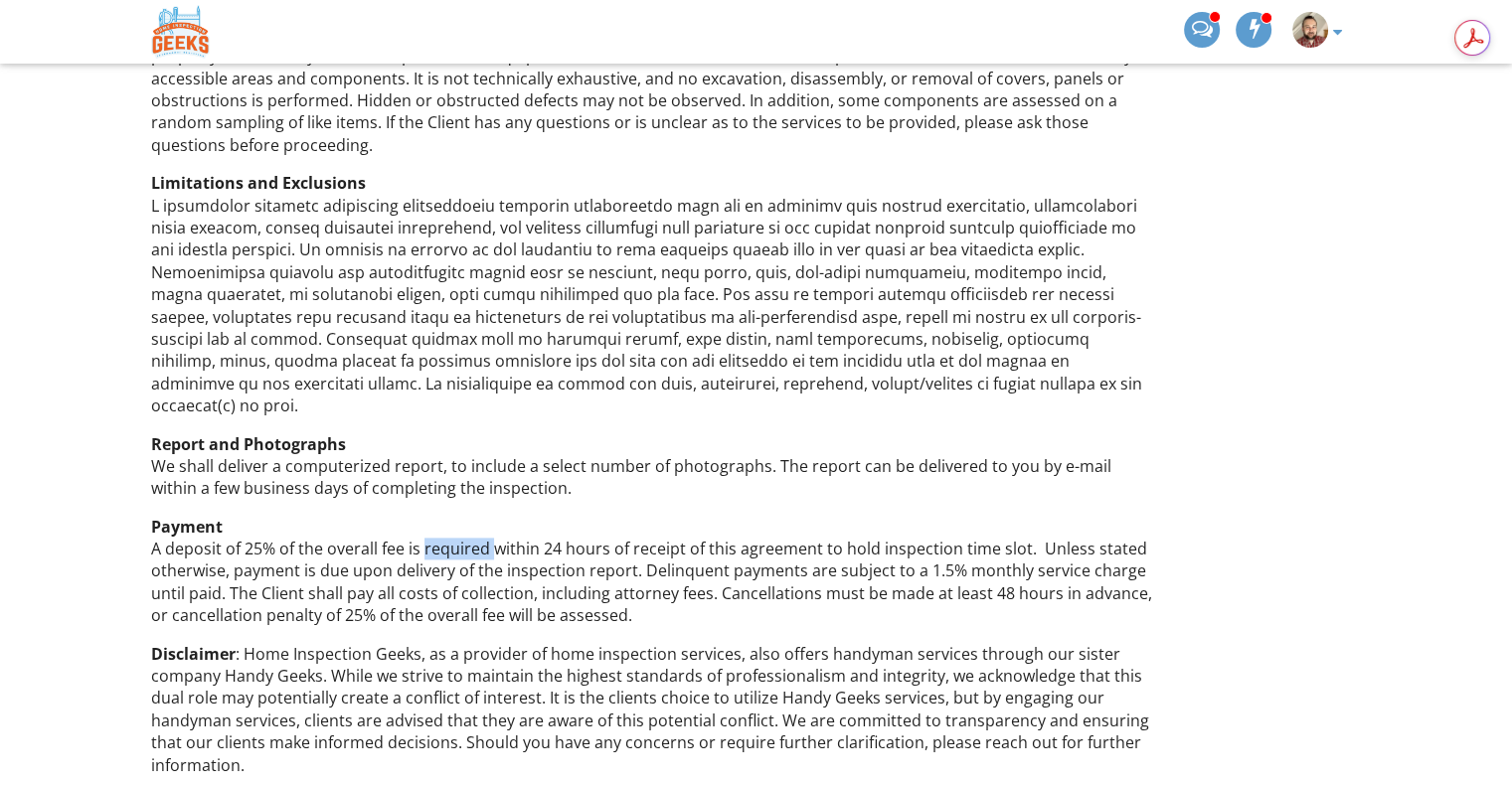 click on "Payment A deposit of 25% of the overall fee is required within 24 hours of receipt of this agreement to hold inspection time slot.  Unless stated otherwise, payment is due upon delivery of the inspection report. Delinquent payments are subject to a 1.5% monthly service charge until paid. The Client shall pay all costs of collection, including attorney fees. Cancellations must be made at least 48 hours in advance, or cancellation penalty of 25% of the overall fee will be assessed." at bounding box center [653, 571] 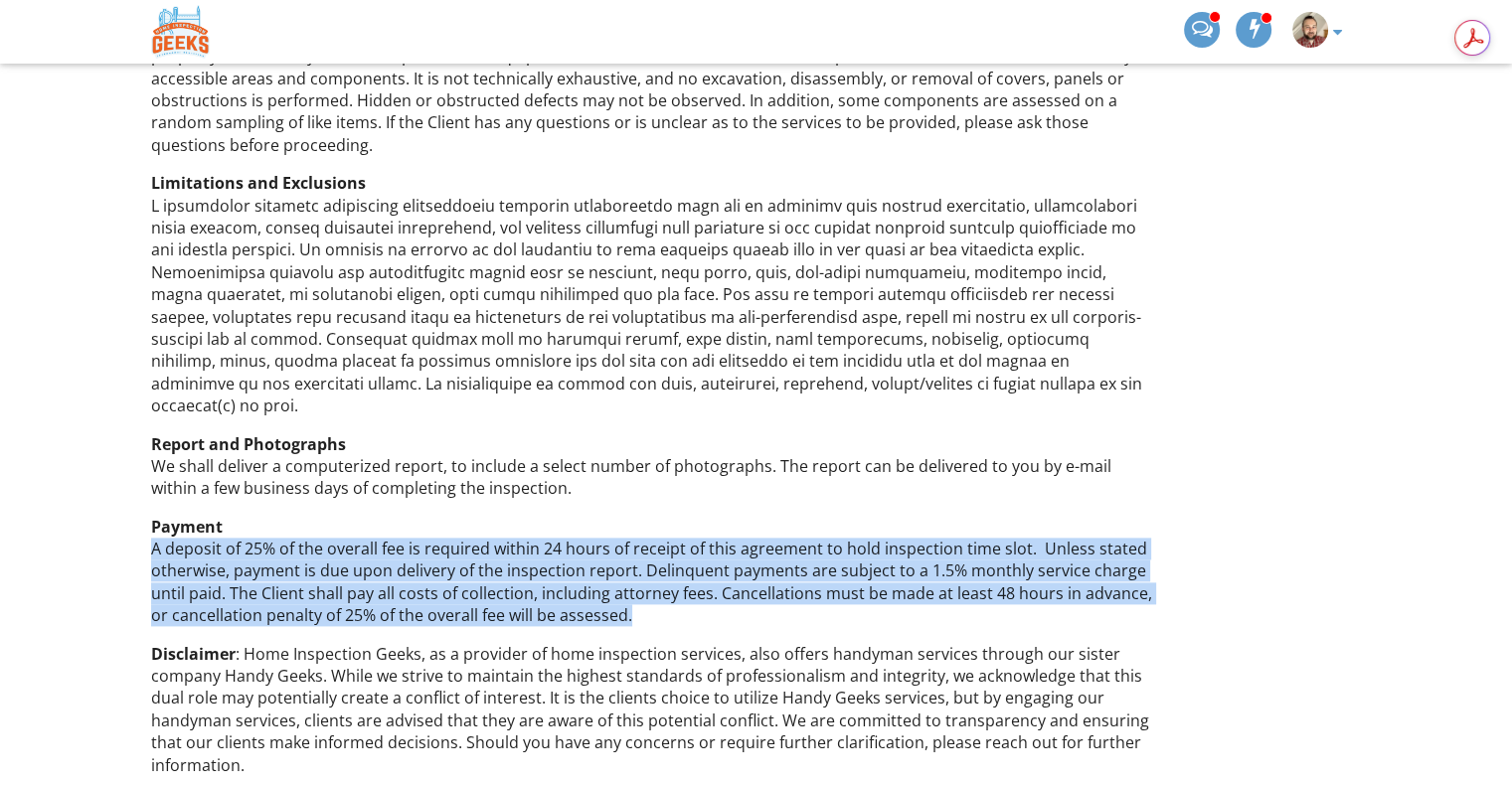 click on "Payment A deposit of 25% of the overall fee is required within 24 hours of receipt of this agreement to hold inspection time slot.  Unless stated otherwise, payment is due upon delivery of the inspection report. Delinquent payments are subject to a 1.5% monthly service charge until paid. The Client shall pay all costs of collection, including attorney fees. Cancellations must be made at least 48 hours in advance, or cancellation penalty of 25% of the overall fee will be assessed." at bounding box center [653, 571] 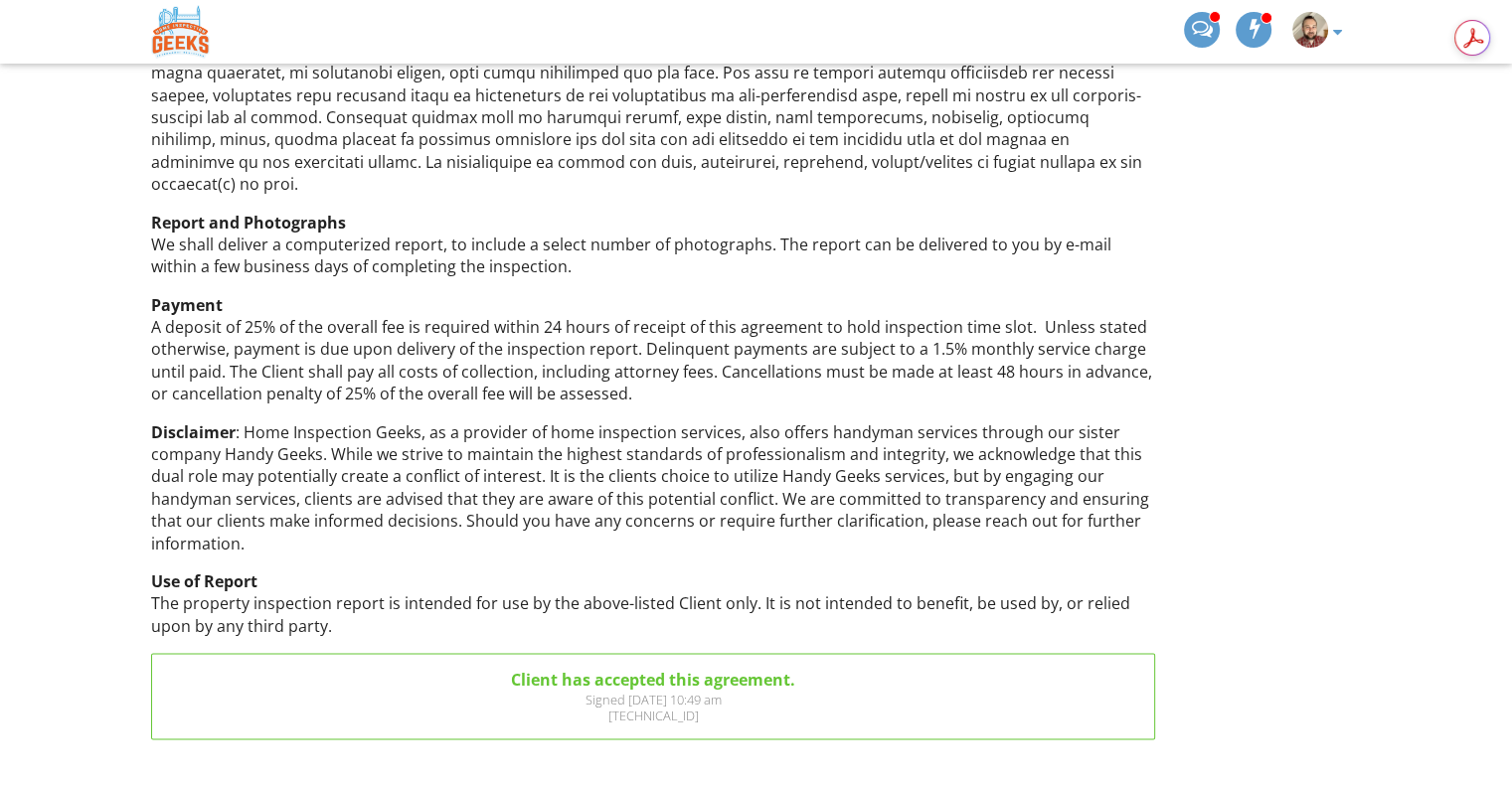 click on "Disclaimer : Home Inspection Geeks, as a provider of home inspection services, also offers handyman services through our sister company Handy Geeks. While we strive to maintain the highest standards of professionalism and integrity, we acknowledge that this dual role may potentially create a conflict of interest. It is the clients choice to utilize Handy Geeks services, but by engaging our handyman services, clients are advised that they are aware of this potential conflict. We are committed to transparency and ensuring that our clients make informed decisions. Should you have any concerns or require further clarification, please reach out for further information." at bounding box center [653, 488] 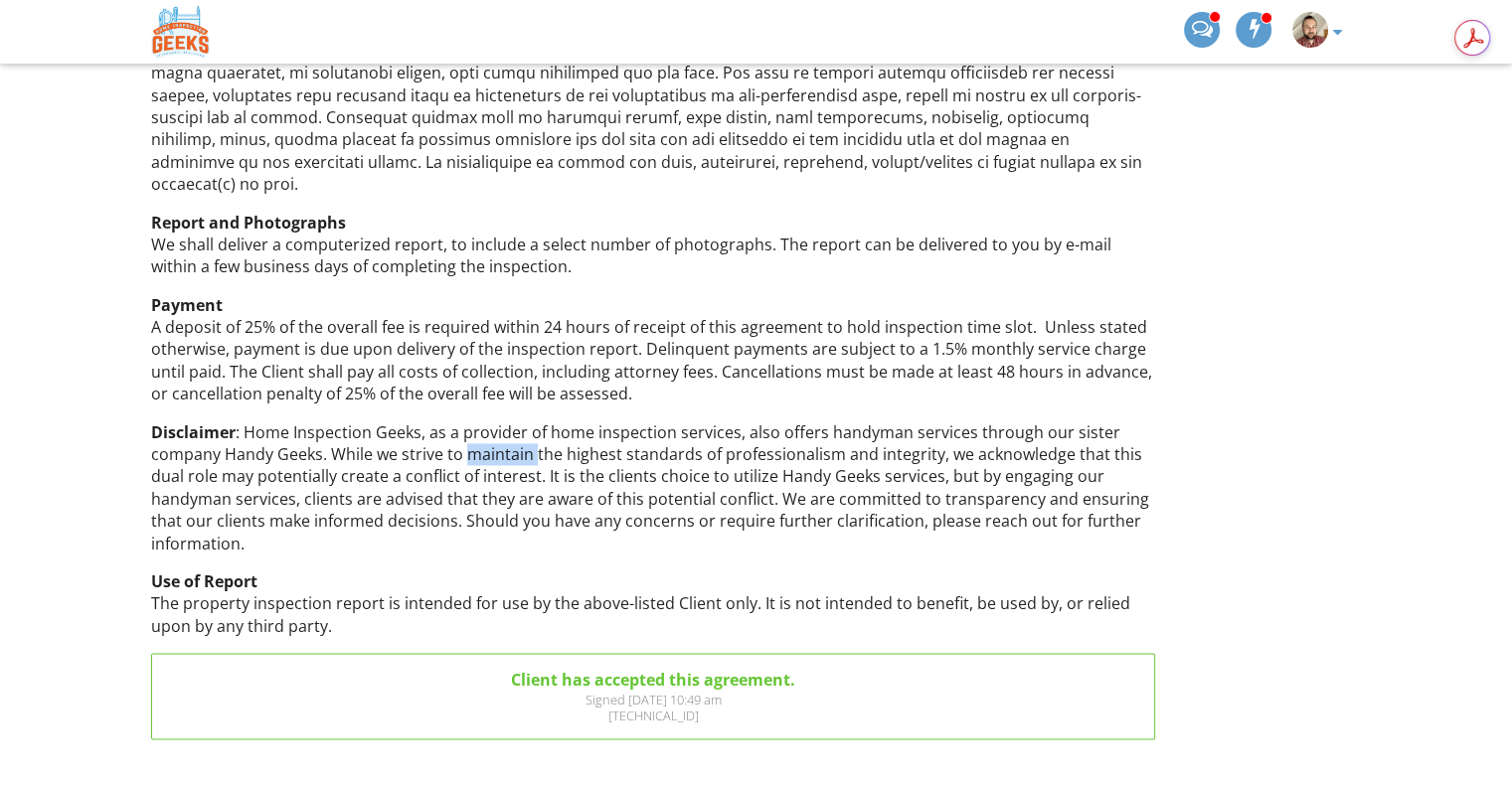 click on "Disclaimer : Home Inspection Geeks, as a provider of home inspection services, also offers handyman services through our sister company Handy Geeks. While we strive to maintain the highest standards of professionalism and integrity, we acknowledge that this dual role may potentially create a conflict of interest. It is the clients choice to utilize Handy Geeks services, but by engaging our handyman services, clients are advised that they are aware of this potential conflict. We are committed to transparency and ensuring that our clients make informed decisions. Should you have any concerns or require further clarification, please reach out for further information." at bounding box center [653, 488] 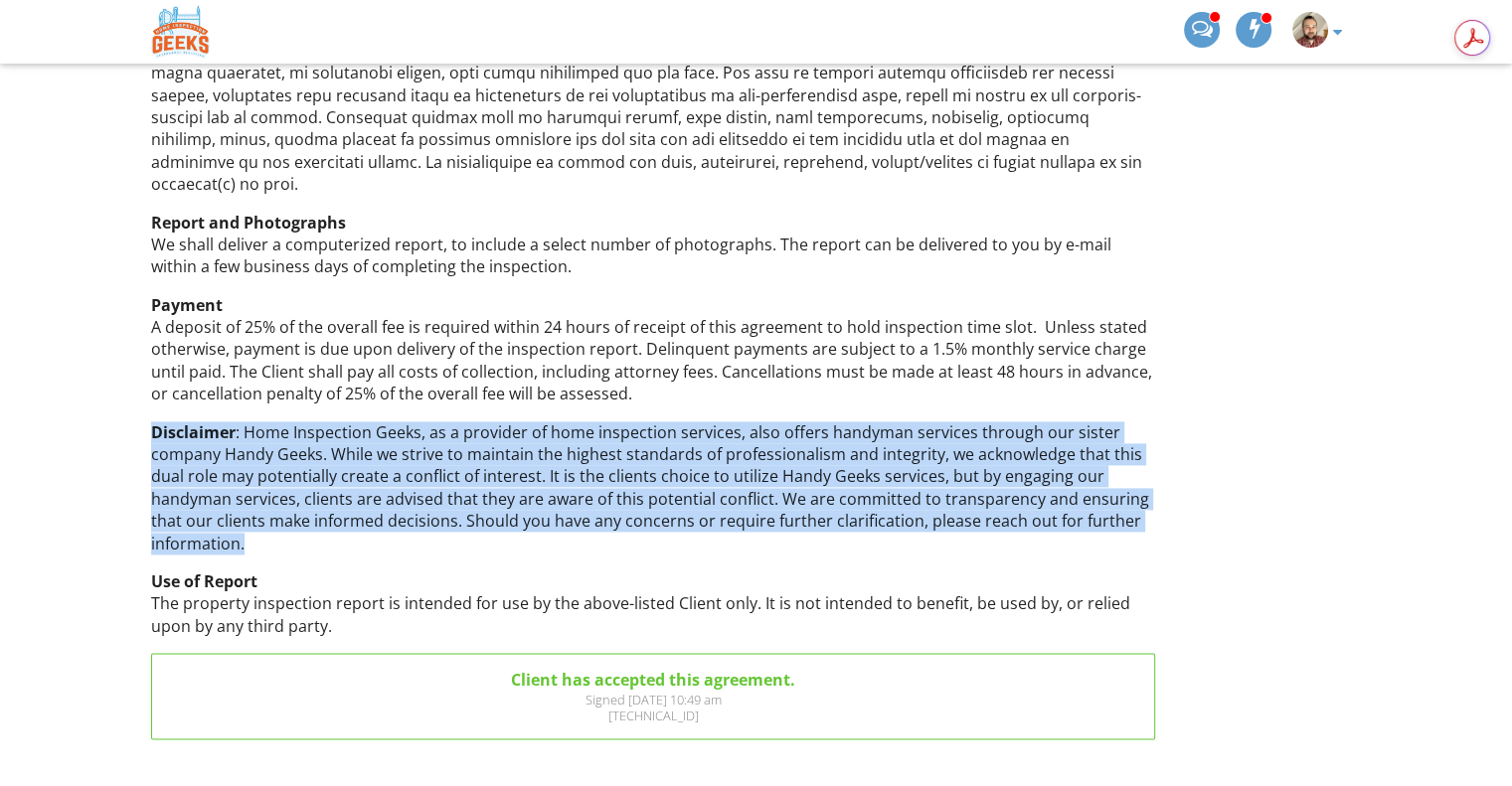 click on "Disclaimer : Home Inspection Geeks, as a provider of home inspection services, also offers handyman services through our sister company Handy Geeks. While we strive to maintain the highest standards of professionalism and integrity, we acknowledge that this dual role may potentially create a conflict of interest. It is the clients choice to utilize Handy Geeks services, but by engaging our handyman services, clients are advised that they are aware of this potential conflict. We are committed to transparency and ensuring that our clients make informed decisions. Should you have any concerns or require further clarification, please reach out for further information." at bounding box center (653, 488) 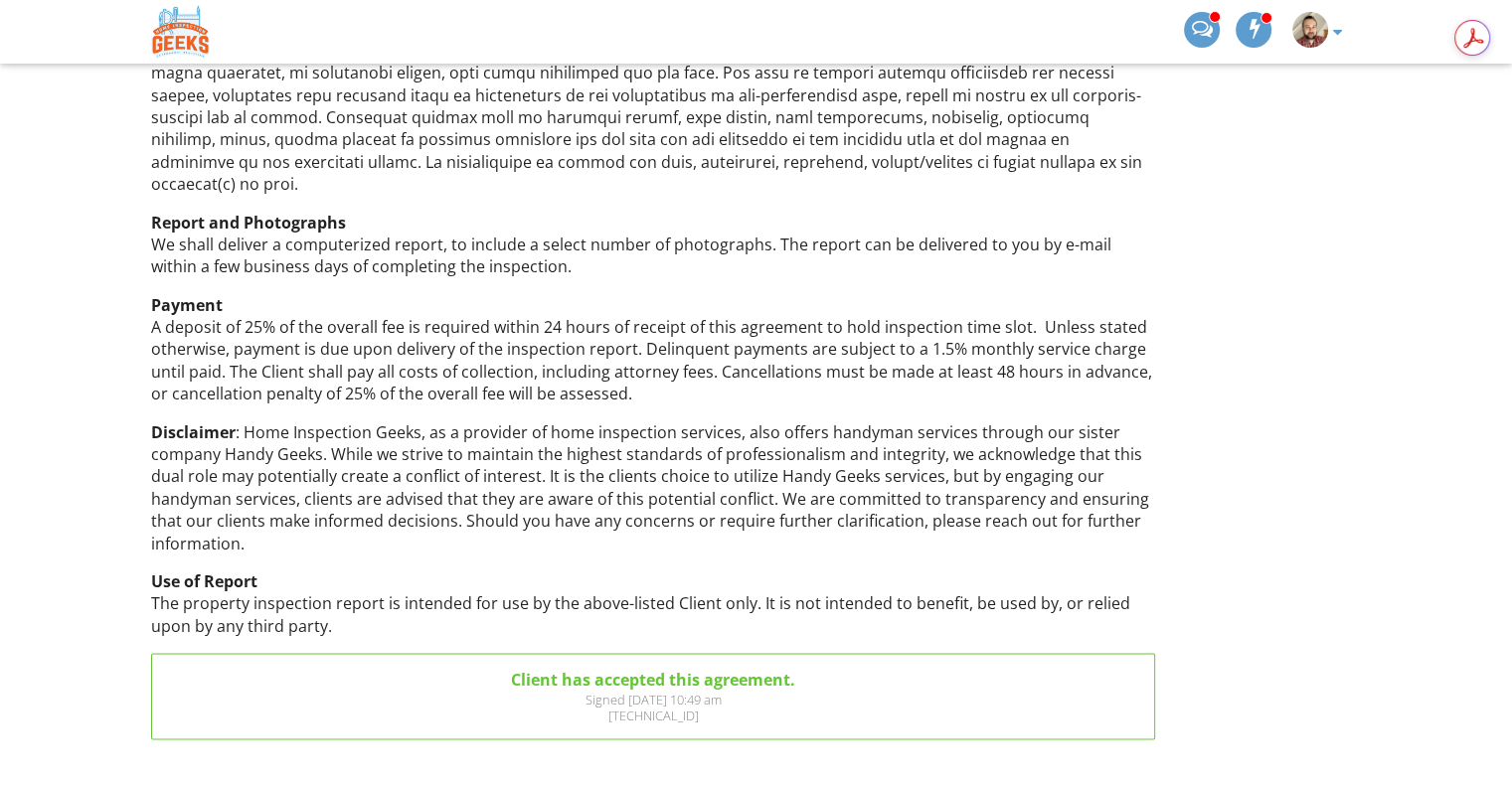 click on "Disclaimer : Home Inspection Geeks, as a provider of home inspection services, also offers handyman services through our sister company Handy Geeks. While we strive to maintain the highest standards of professionalism and integrity, we acknowledge that this dual role may potentially create a conflict of interest. It is the clients choice to utilize Handy Geeks services, but by engaging our handyman services, clients are advised that they are aware of this potential conflict. We are committed to transparency and ensuring that our clients make informed decisions. Should you have any concerns or require further clarification, please reach out for further information." at bounding box center (653, 488) 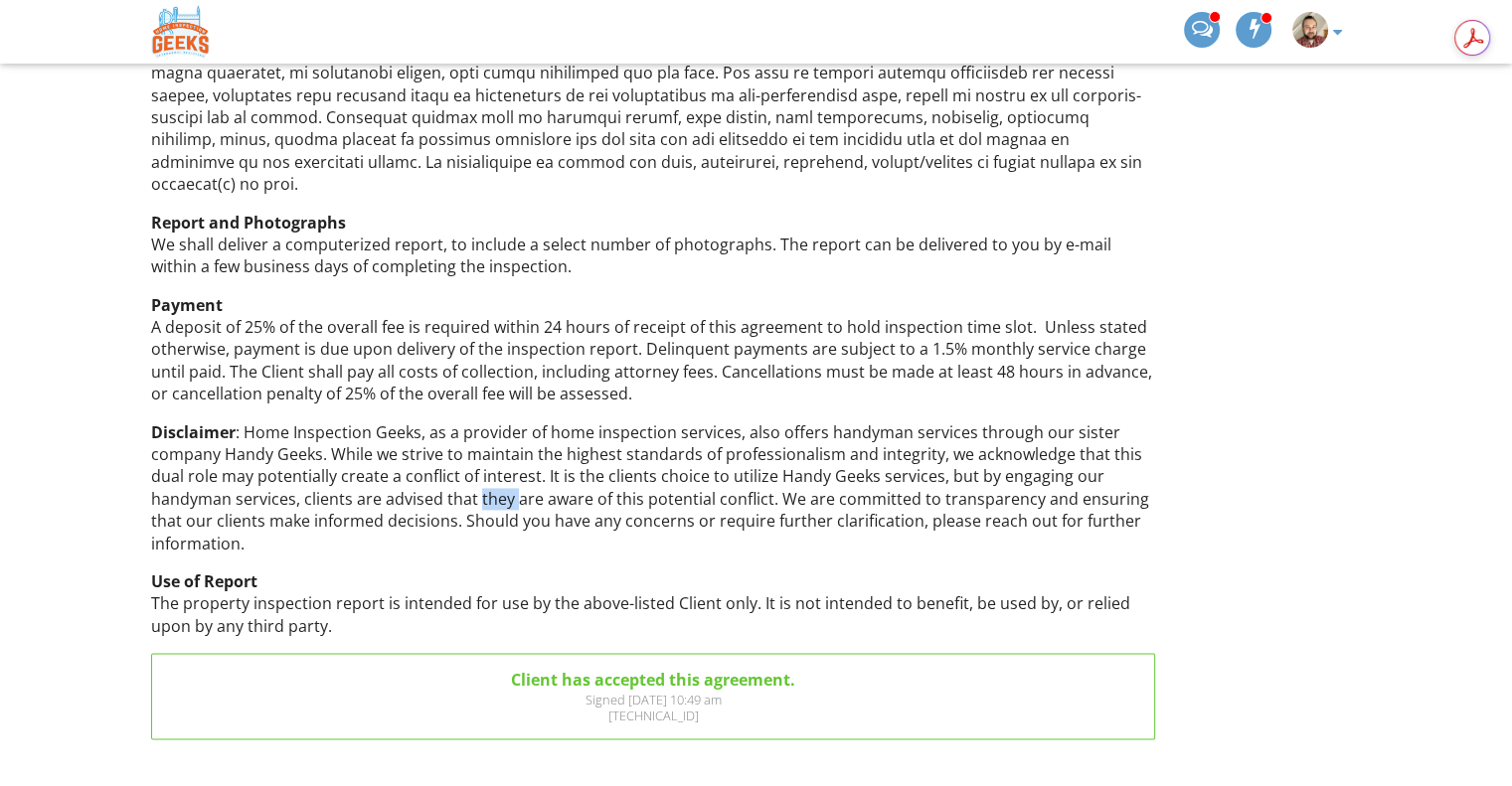 click on "Disclaimer : Home Inspection Geeks, as a provider of home inspection services, also offers handyman services through our sister company Handy Geeks. While we strive to maintain the highest standards of professionalism and integrity, we acknowledge that this dual role may potentially create a conflict of interest. It is the clients choice to utilize Handy Geeks services, but by engaging our handyman services, clients are advised that they are aware of this potential conflict. We are committed to transparency and ensuring that our clients make informed decisions. Should you have any concerns or require further clarification, please reach out for further information." at bounding box center (653, 488) 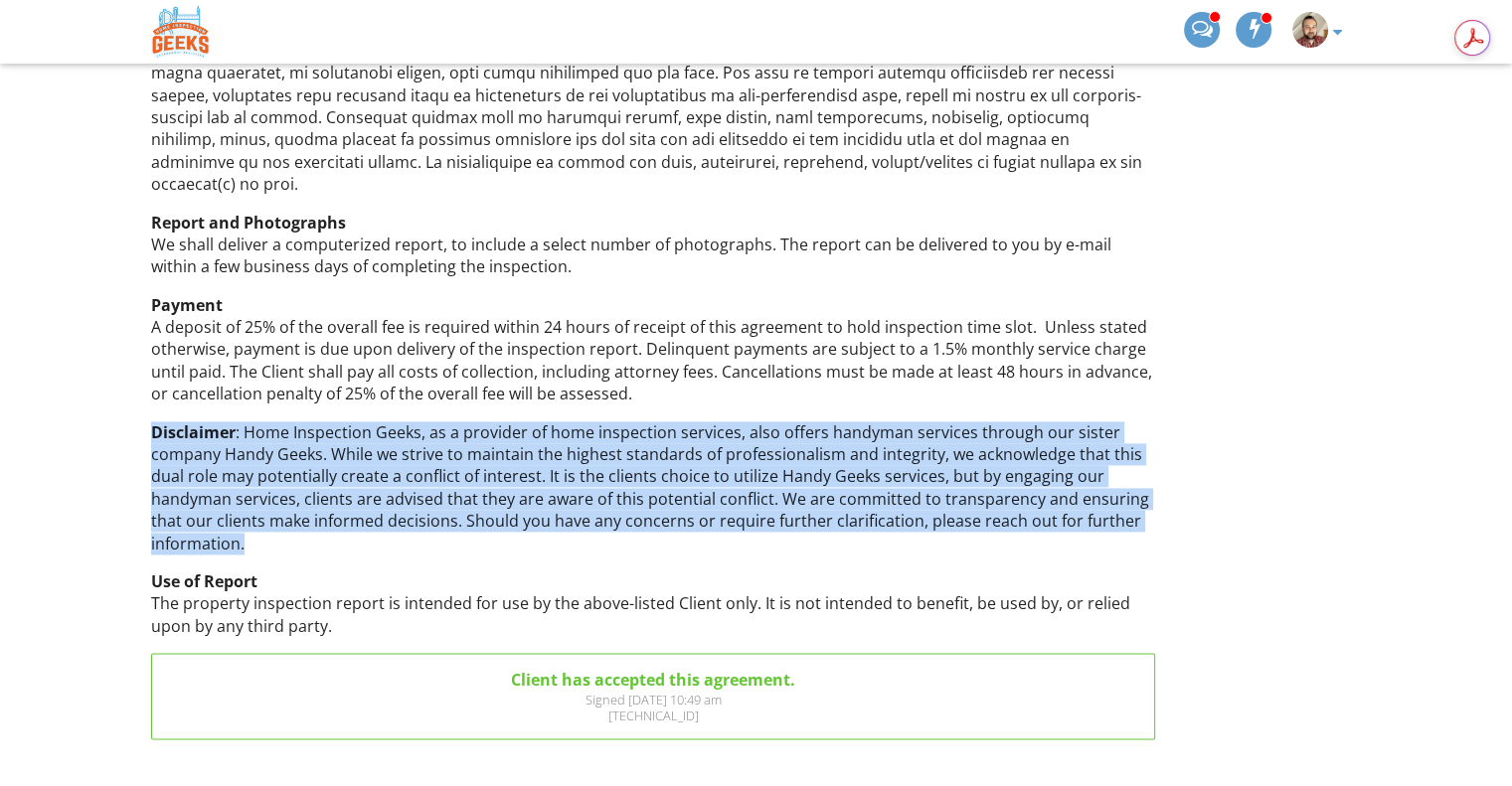click on "Disclaimer : Home Inspection Geeks, as a provider of home inspection services, also offers handyman services through our sister company Handy Geeks. While we strive to maintain the highest standards of professionalism and integrity, we acknowledge that this dual role may potentially create a conflict of interest. It is the clients choice to utilize Handy Geeks services, but by engaging our handyman services, clients are advised that they are aware of this potential conflict. We are committed to transparency and ensuring that our clients make informed decisions. Should you have any concerns or require further clarification, please reach out for further information." at bounding box center [653, 488] 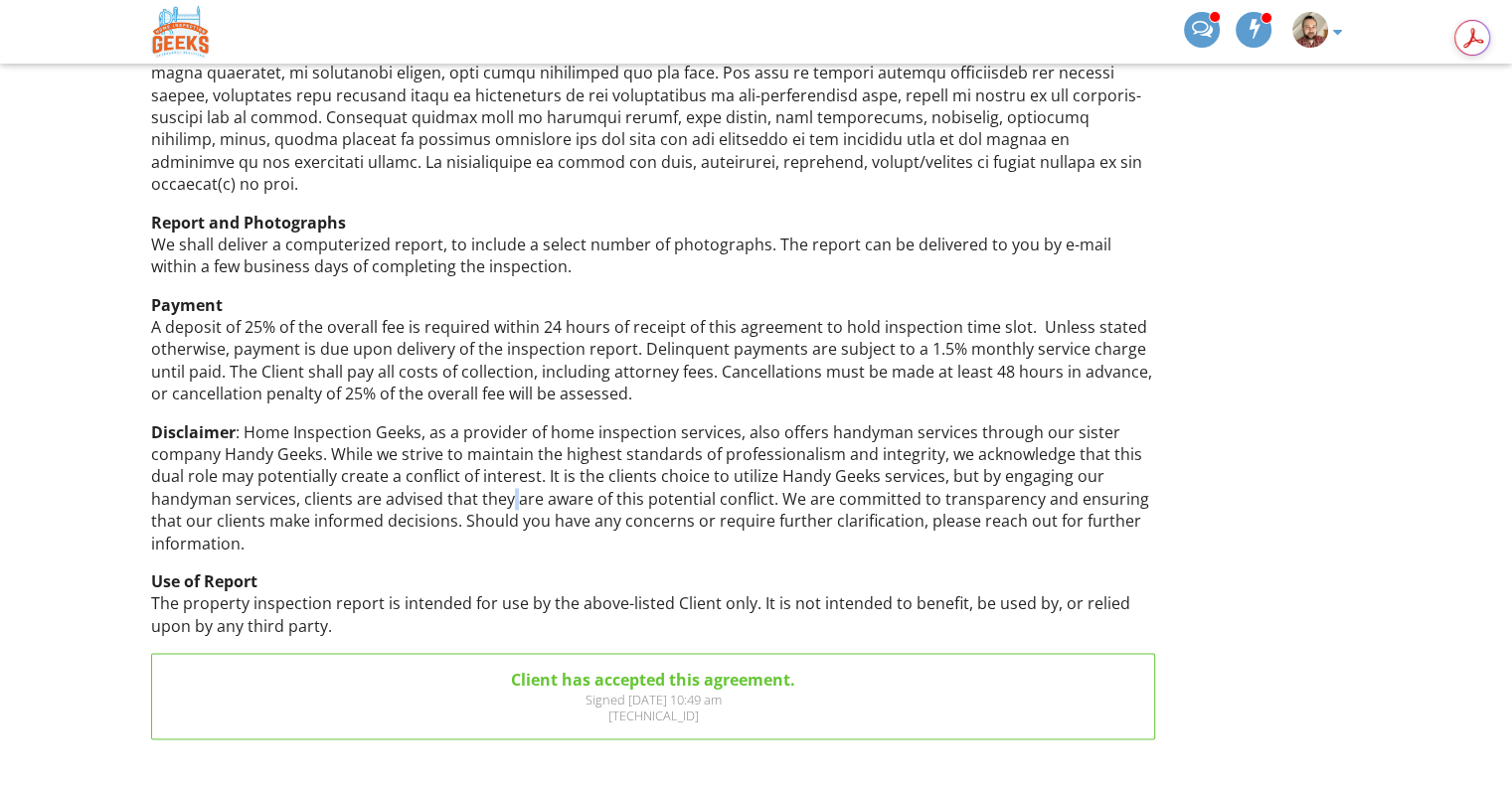 click on "Disclaimer : Home Inspection Geeks, as a provider of home inspection services, also offers handyman services through our sister company Handy Geeks. While we strive to maintain the highest standards of professionalism and integrity, we acknowledge that this dual role may potentially create a conflict of interest. It is the clients choice to utilize Handy Geeks services, but by engaging our handyman services, clients are advised that they are aware of this potential conflict. We are committed to transparency and ensuring that our clients make informed decisions. Should you have any concerns or require further clarification, please reach out for further information." at bounding box center [653, 488] 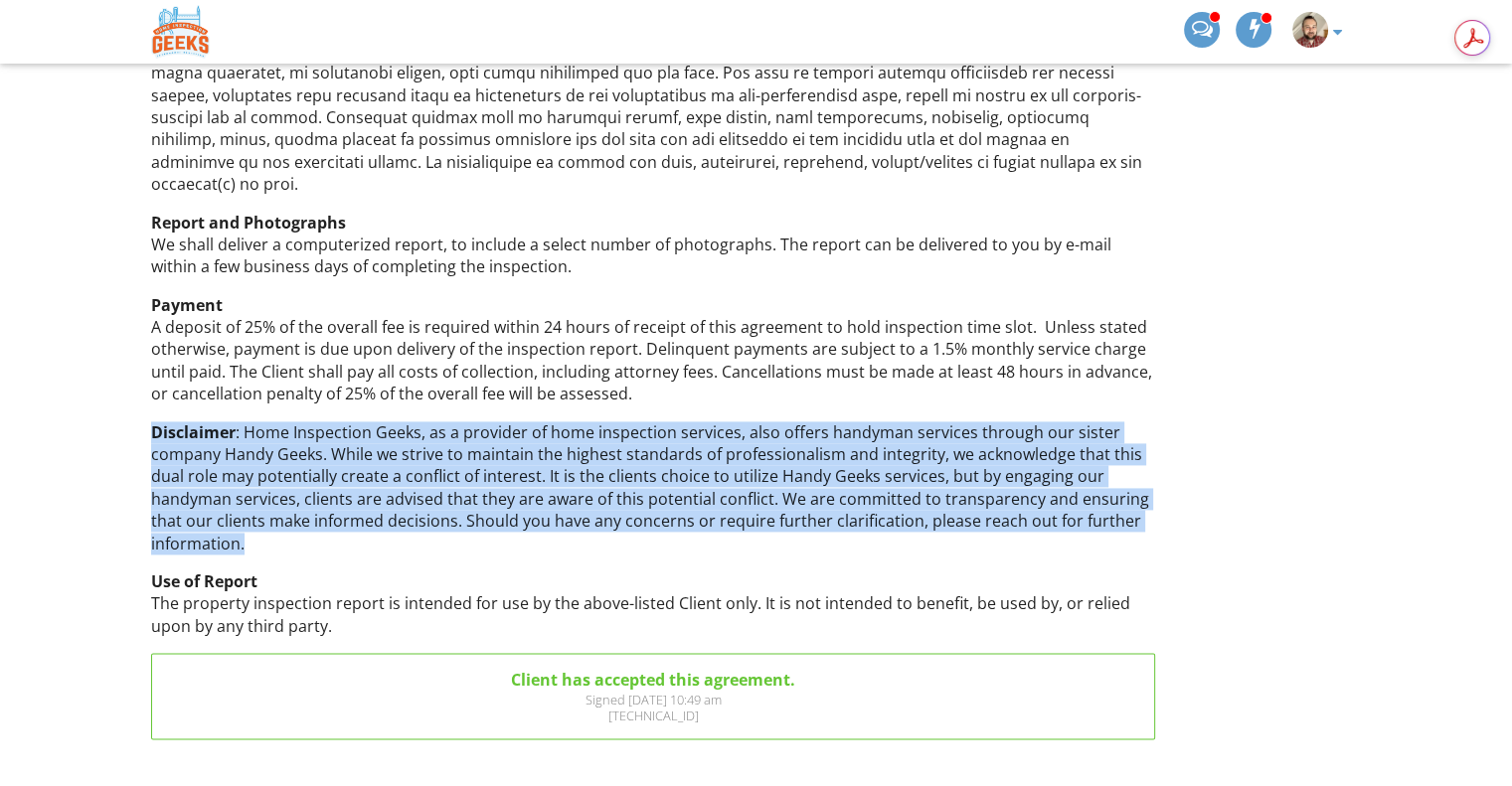 click on "Disclaimer : Home Inspection Geeks, as a provider of home inspection services, also offers handyman services through our sister company Handy Geeks. While we strive to maintain the highest standards of professionalism and integrity, we acknowledge that this dual role may potentially create a conflict of interest. It is the clients choice to utilize Handy Geeks services, but by engaging our handyman services, clients are advised that they are aware of this potential conflict. We are committed to transparency and ensuring that our clients make informed decisions. Should you have any concerns or require further clarification, please reach out for further information." at bounding box center [653, 488] 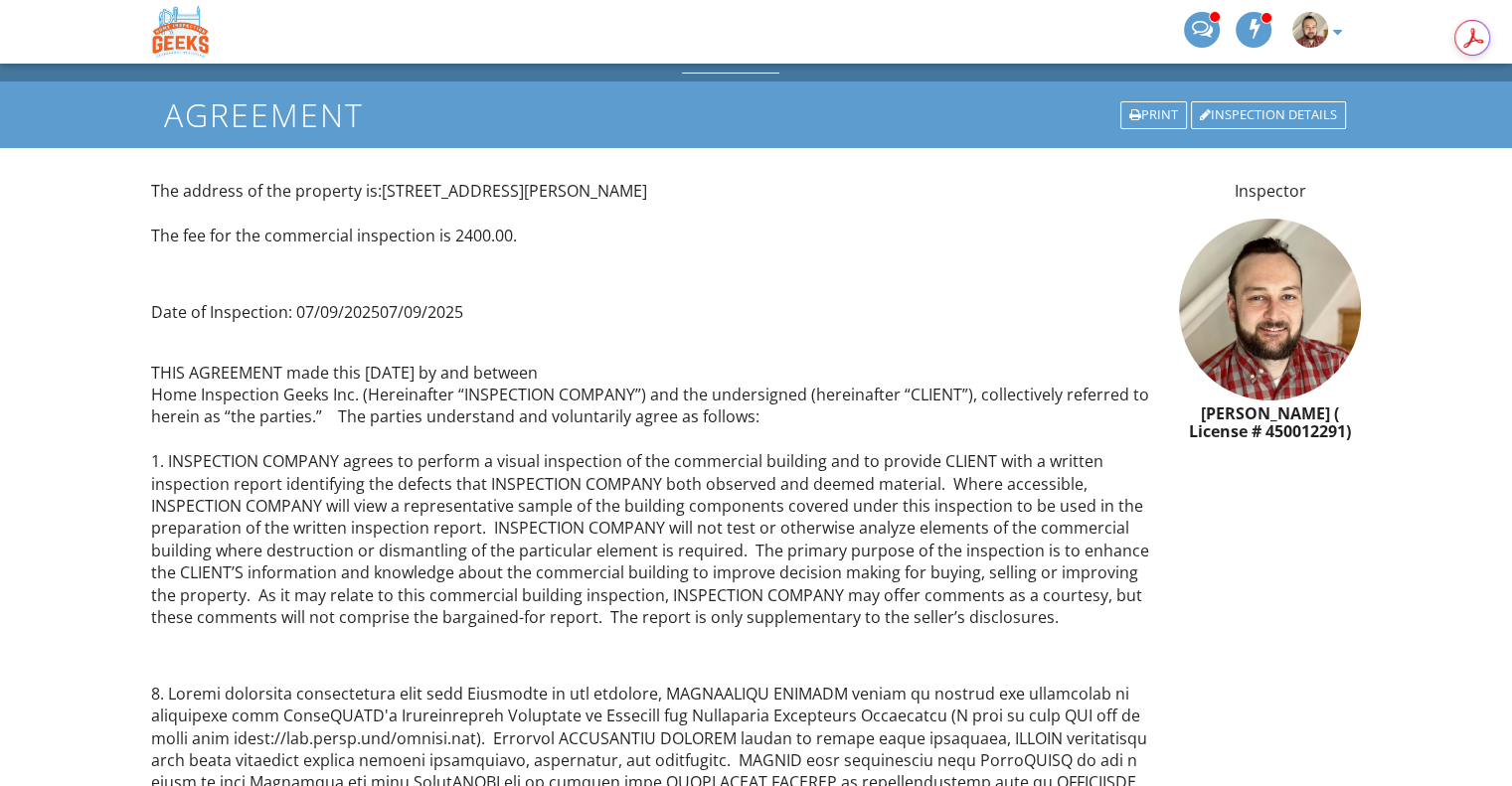 scroll, scrollTop: 0, scrollLeft: 0, axis: both 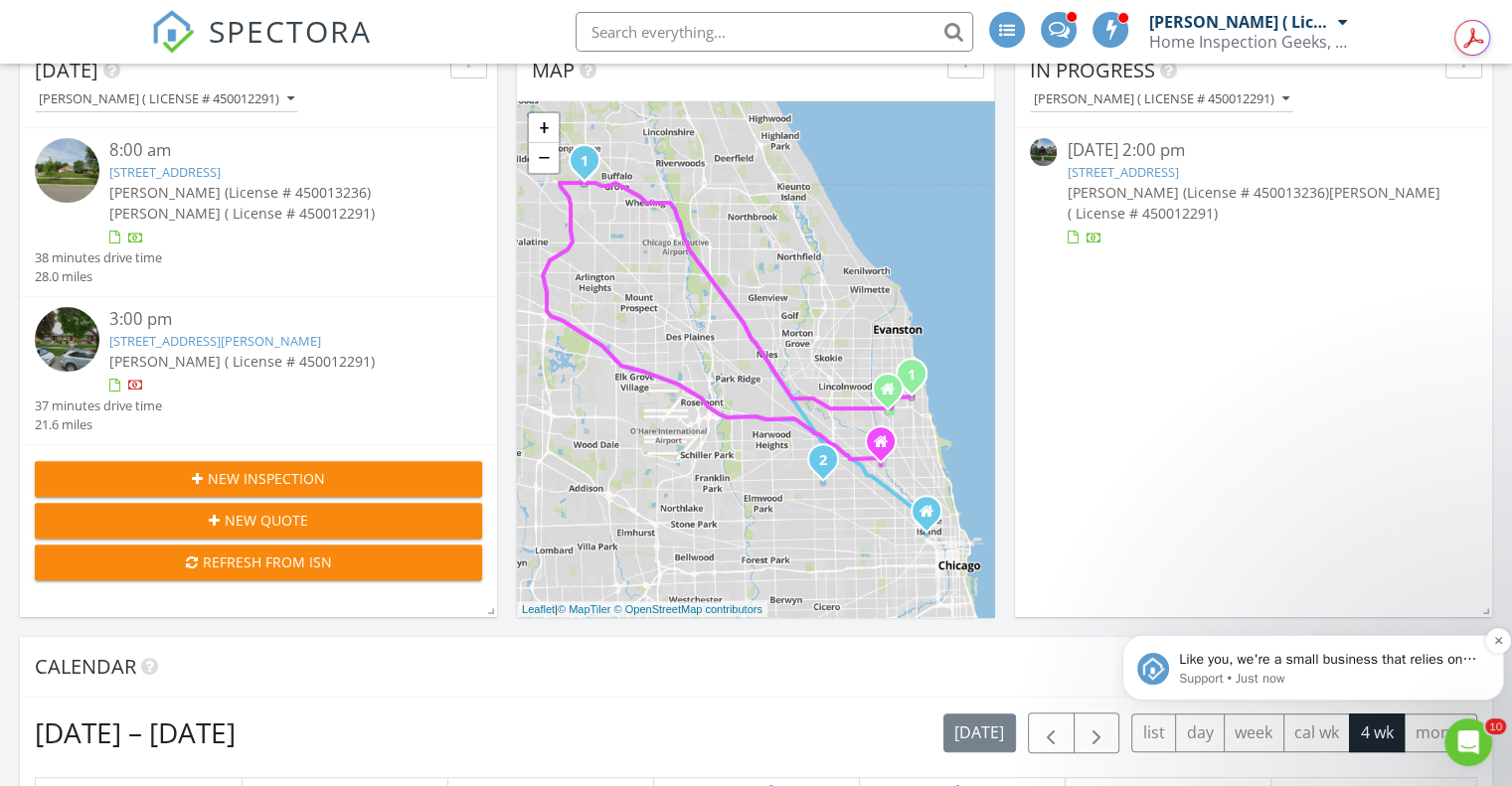 click on "Like you, we're a small business that relies on reviews to grow.  If you have a few minutes, we'd love it if you can leave us a review on Capterra:      If not, no problem - we'll ask you again later. Support • Just now" at bounding box center (1313, 668) 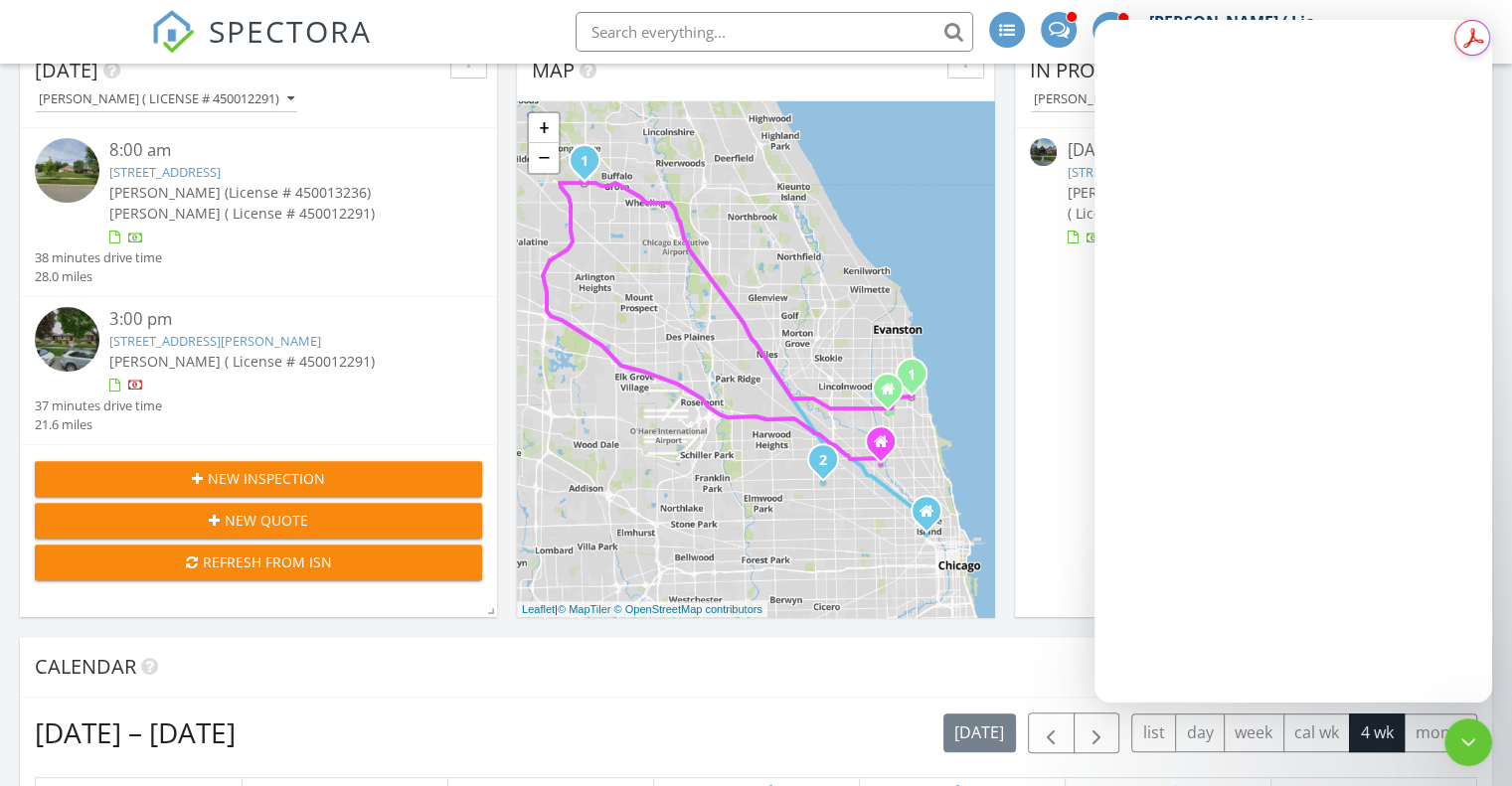 scroll, scrollTop: 0, scrollLeft: 0, axis: both 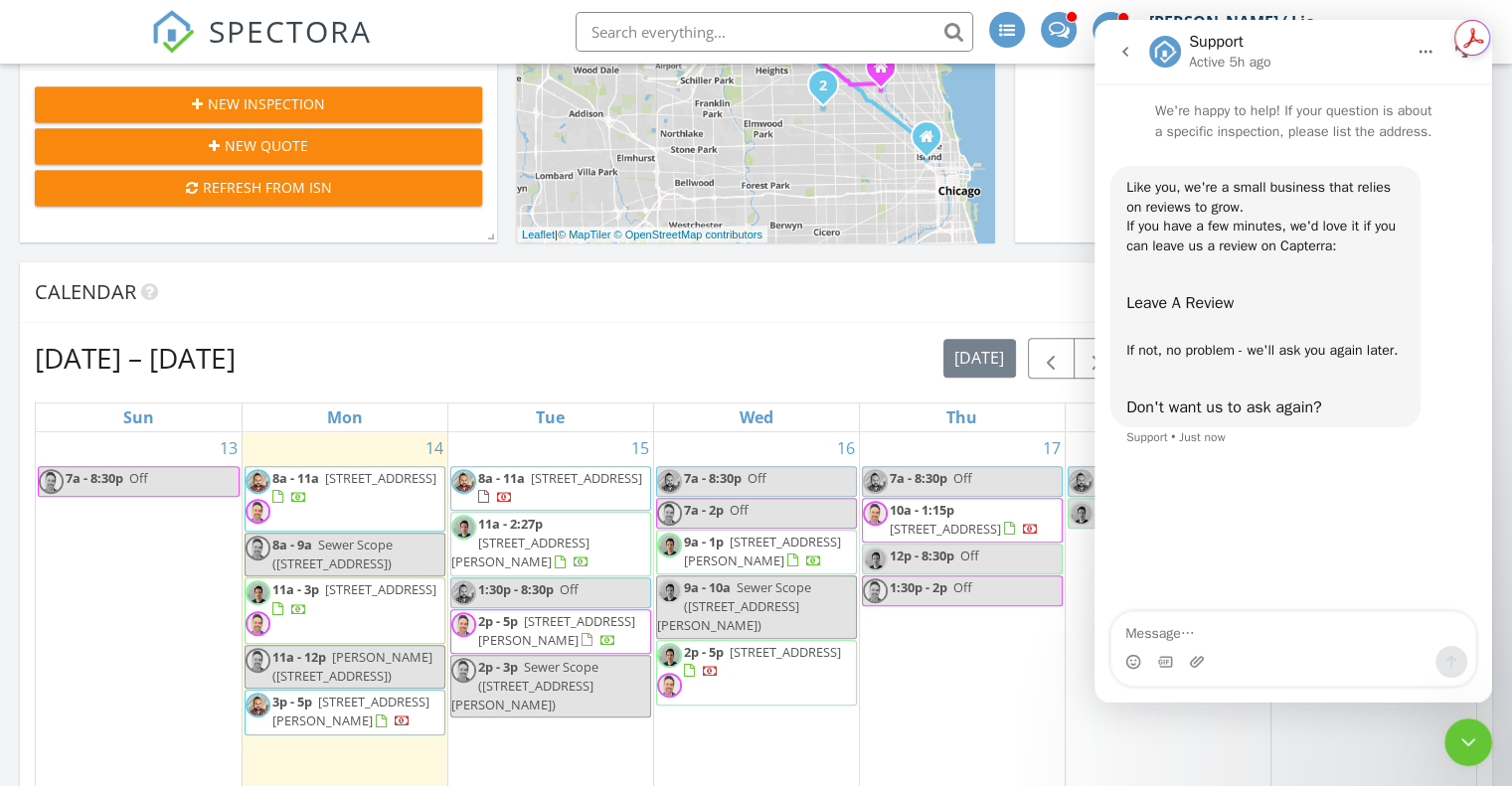 click on "18
7a - 8:30p
Off
7a - 8:30p
Off" at bounding box center [1168, 653] 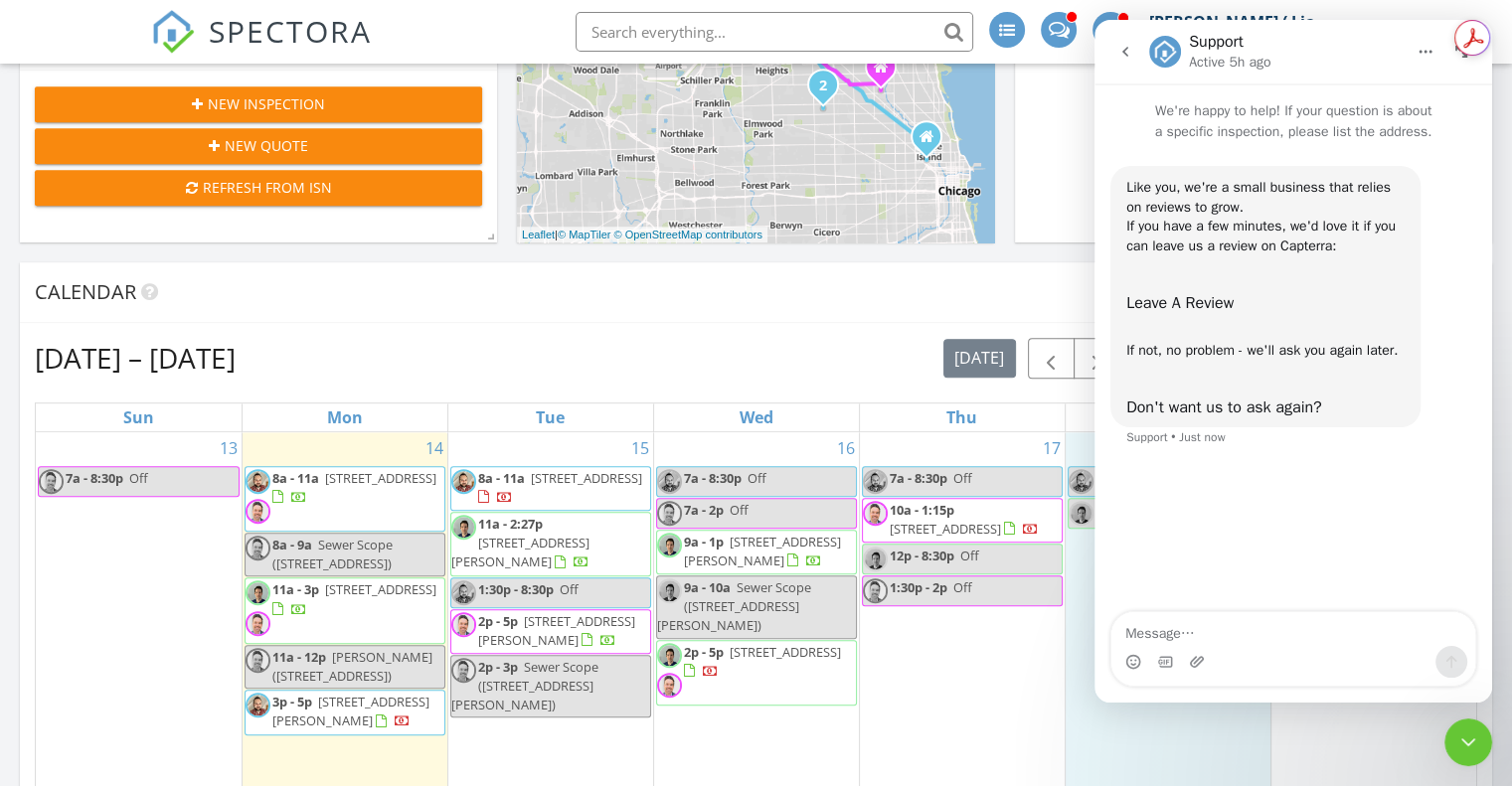 click on "Jul 13 – Aug 9, 2025 today list day week cal wk 4 wk month" at bounding box center (756, 358) 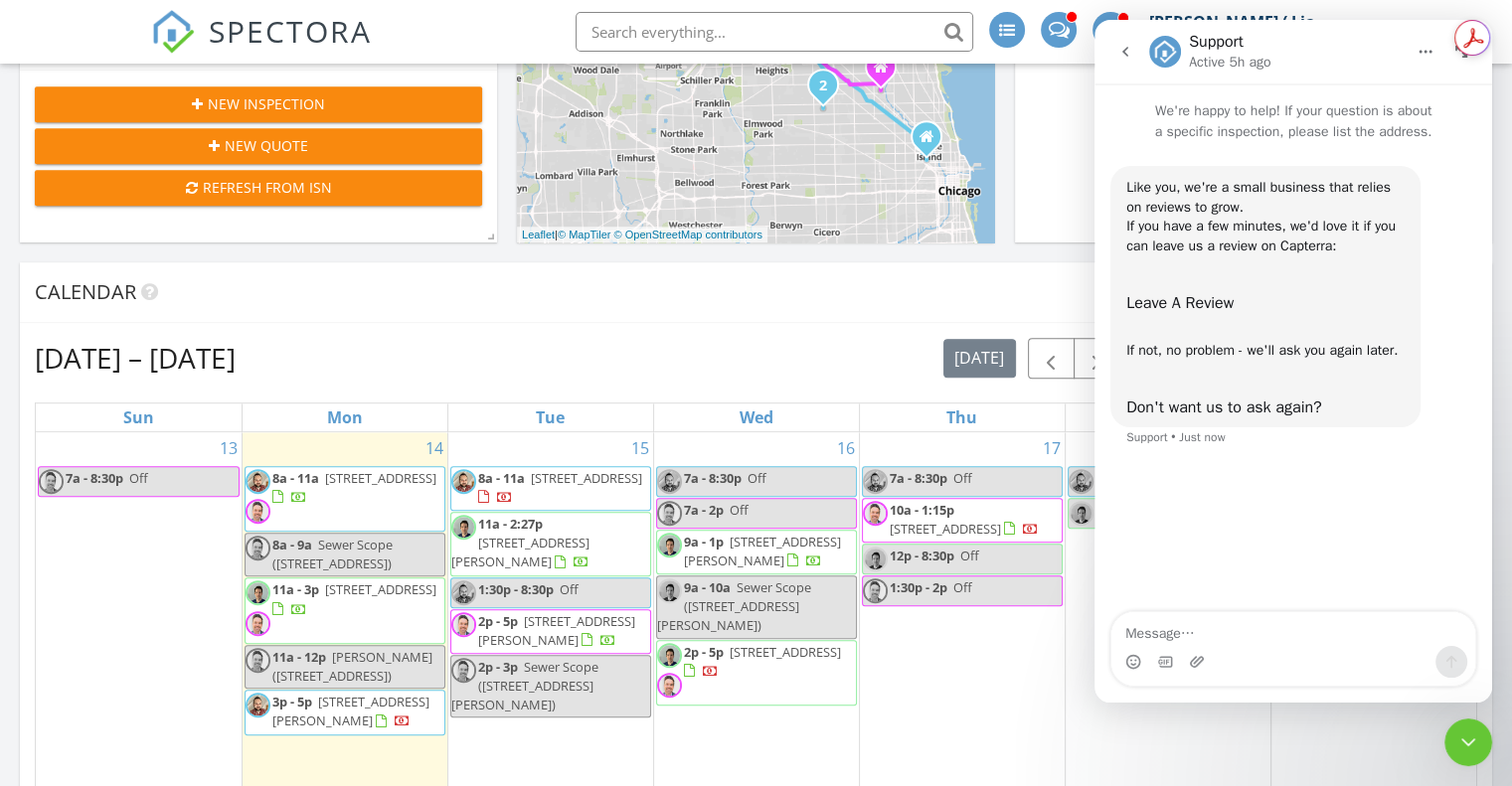 click on "Jul 13 – Aug 9, 2025 today list day week cal wk 4 wk month" at bounding box center (756, 358) 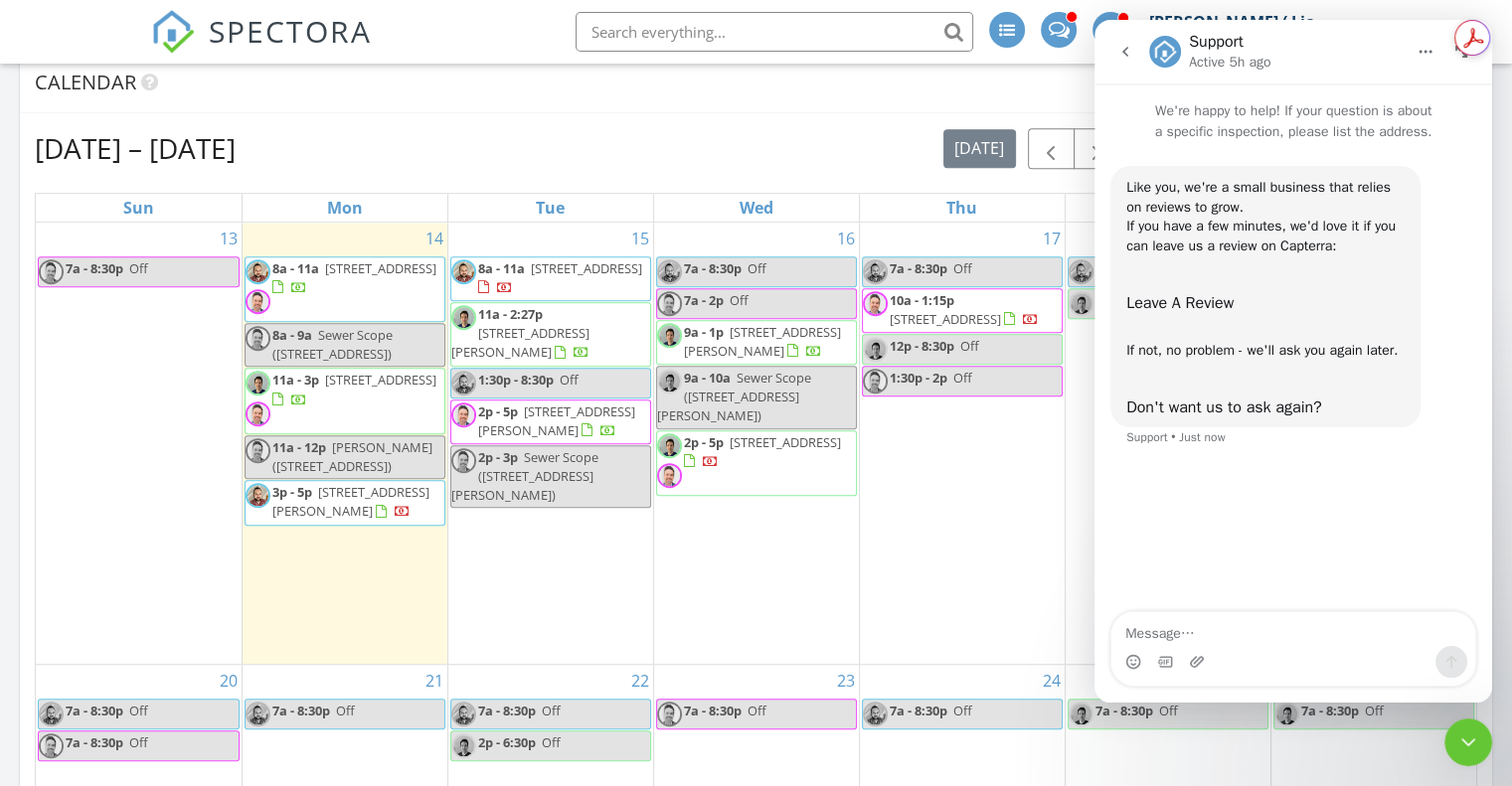 scroll, scrollTop: 1138, scrollLeft: 0, axis: vertical 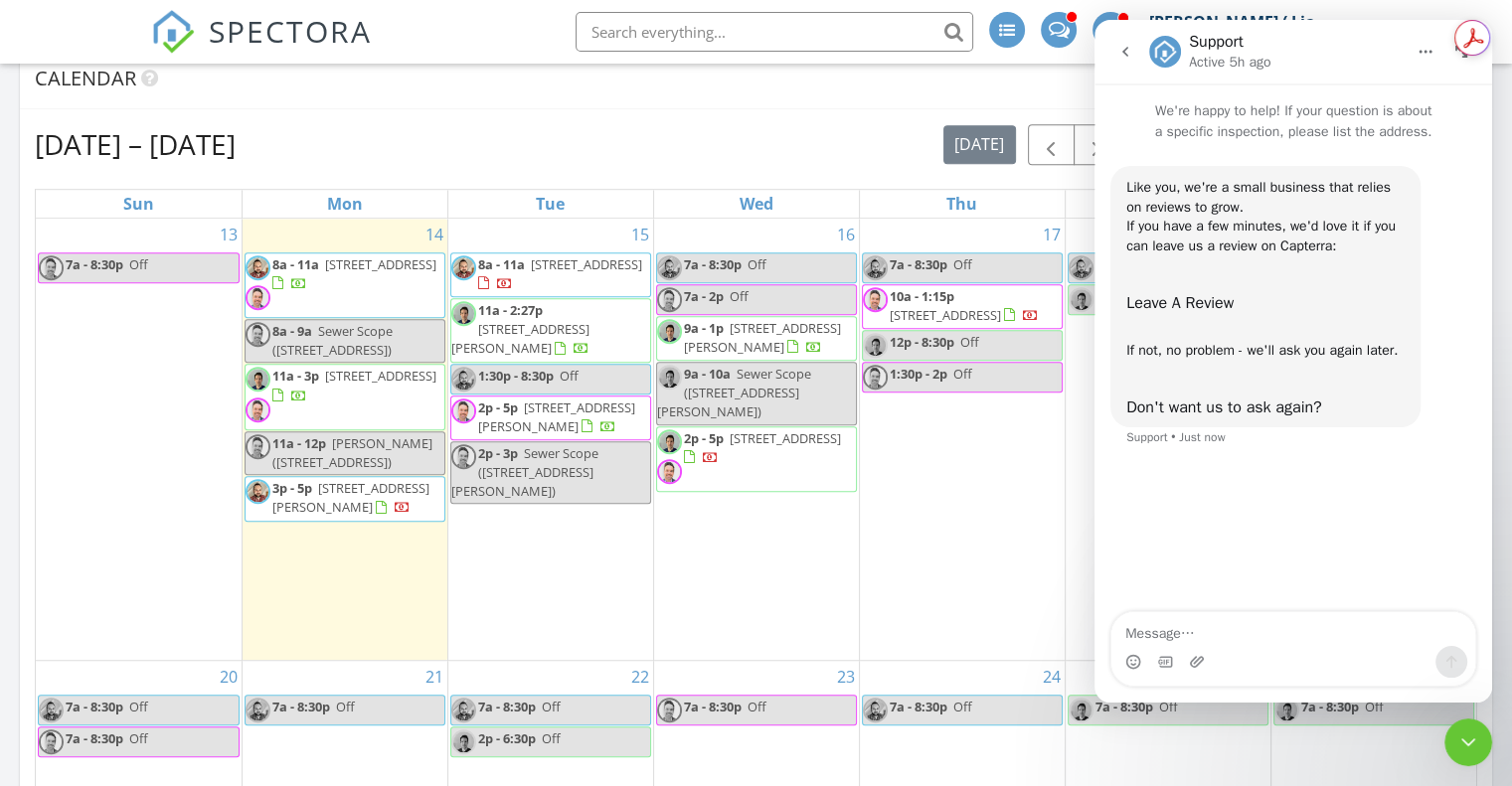 click at bounding box center (1461, 52) 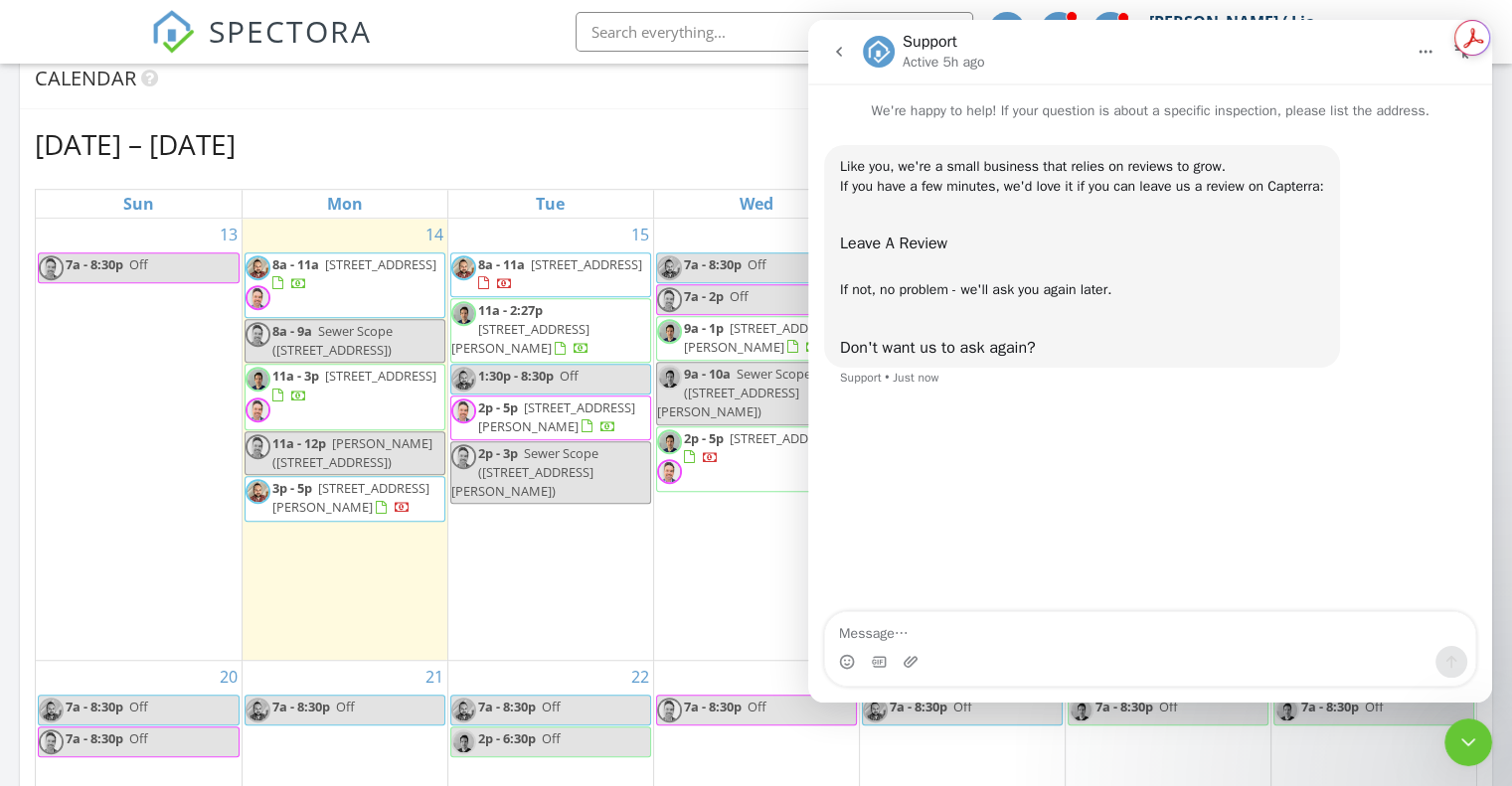 click at bounding box center [1461, 52] 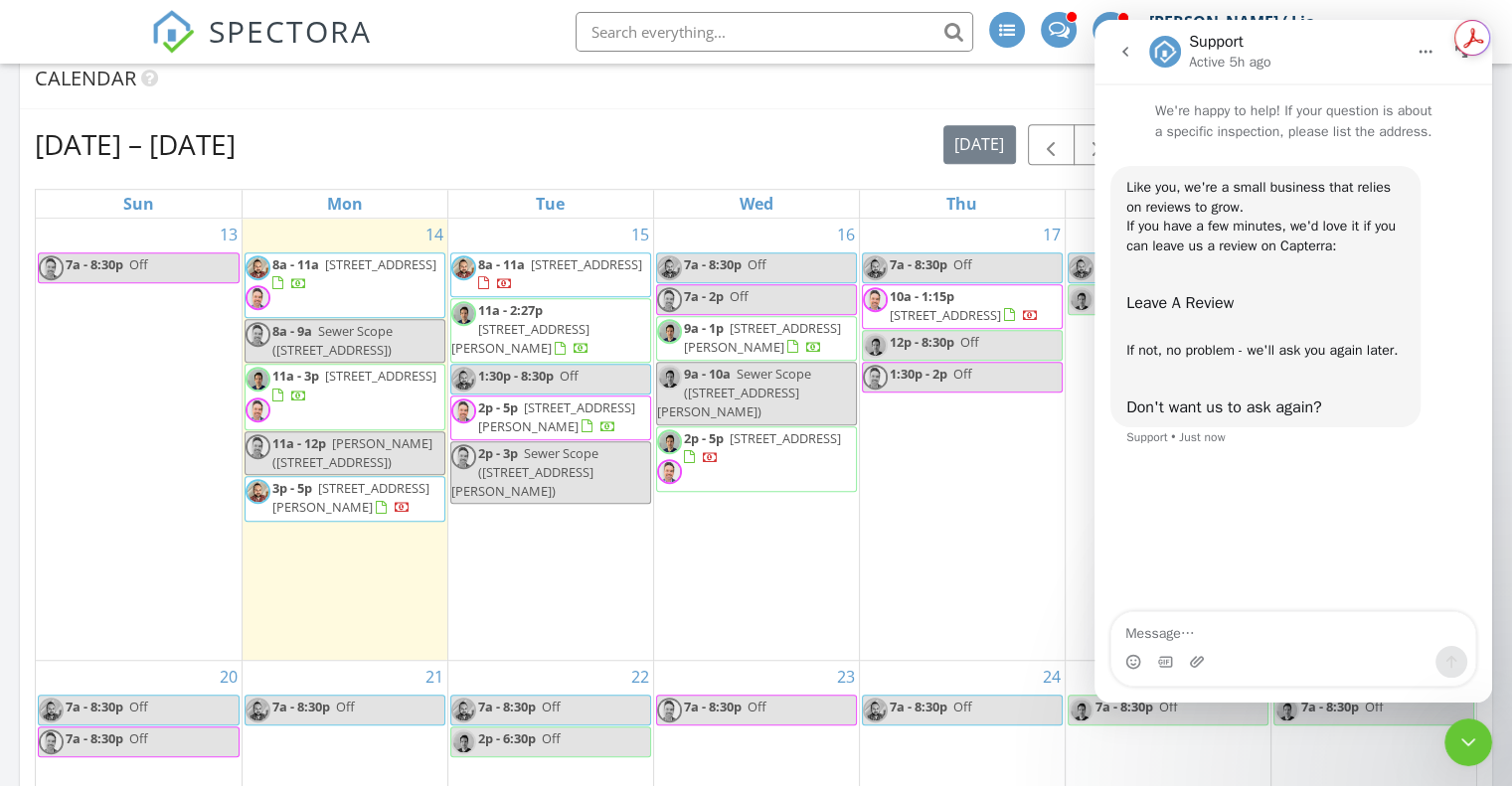click 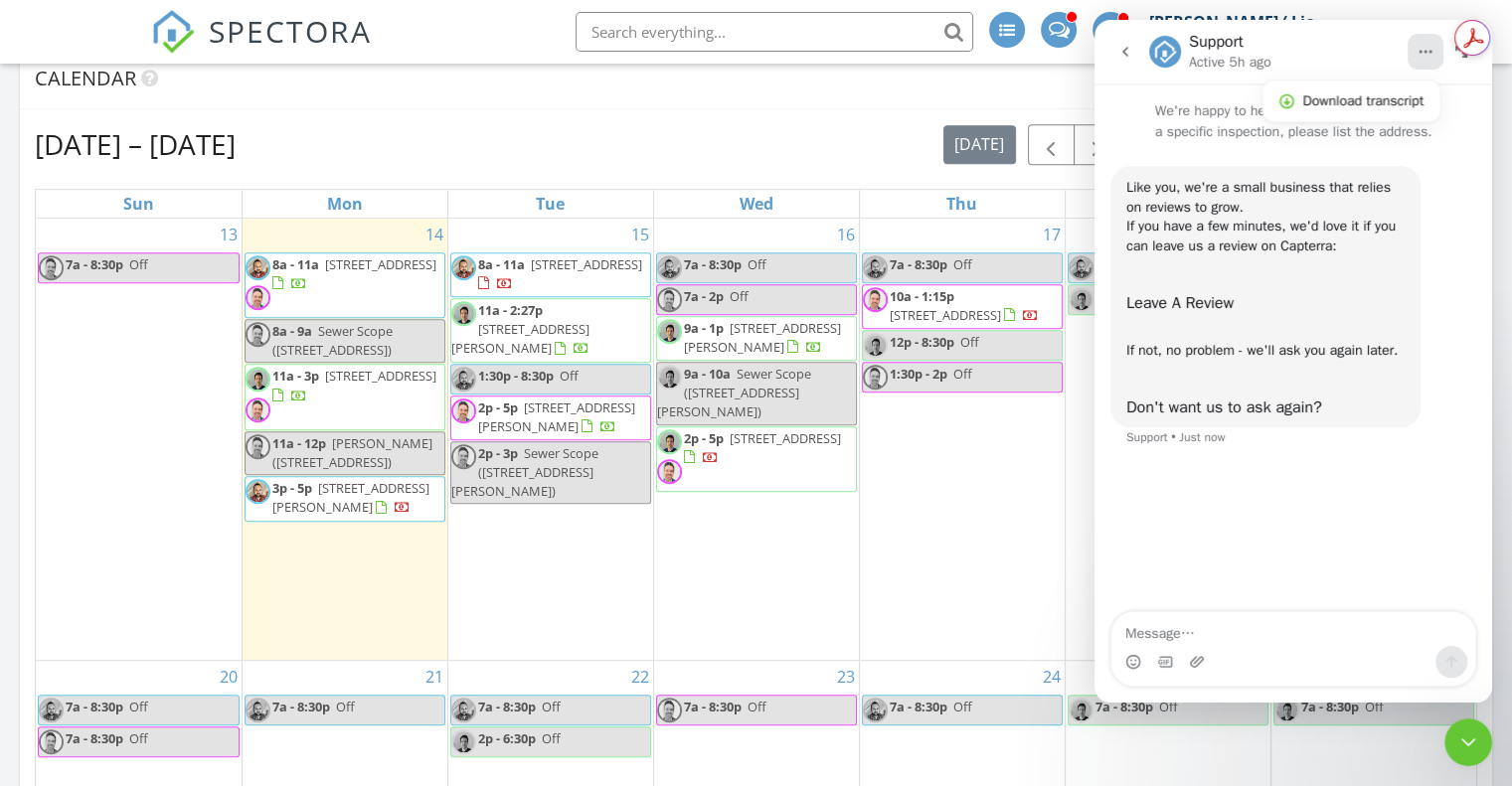 click 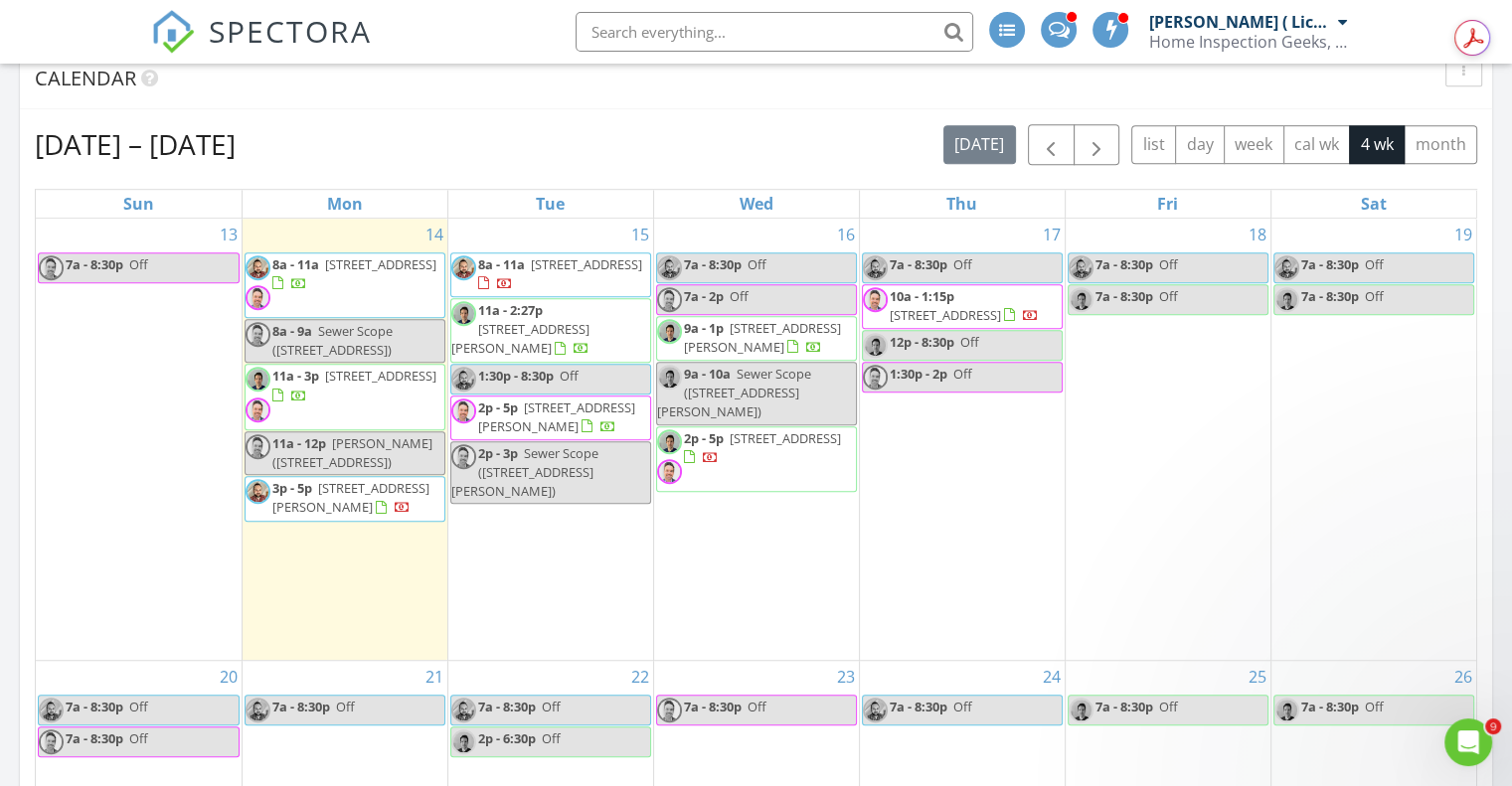 scroll, scrollTop: 0, scrollLeft: 0, axis: both 